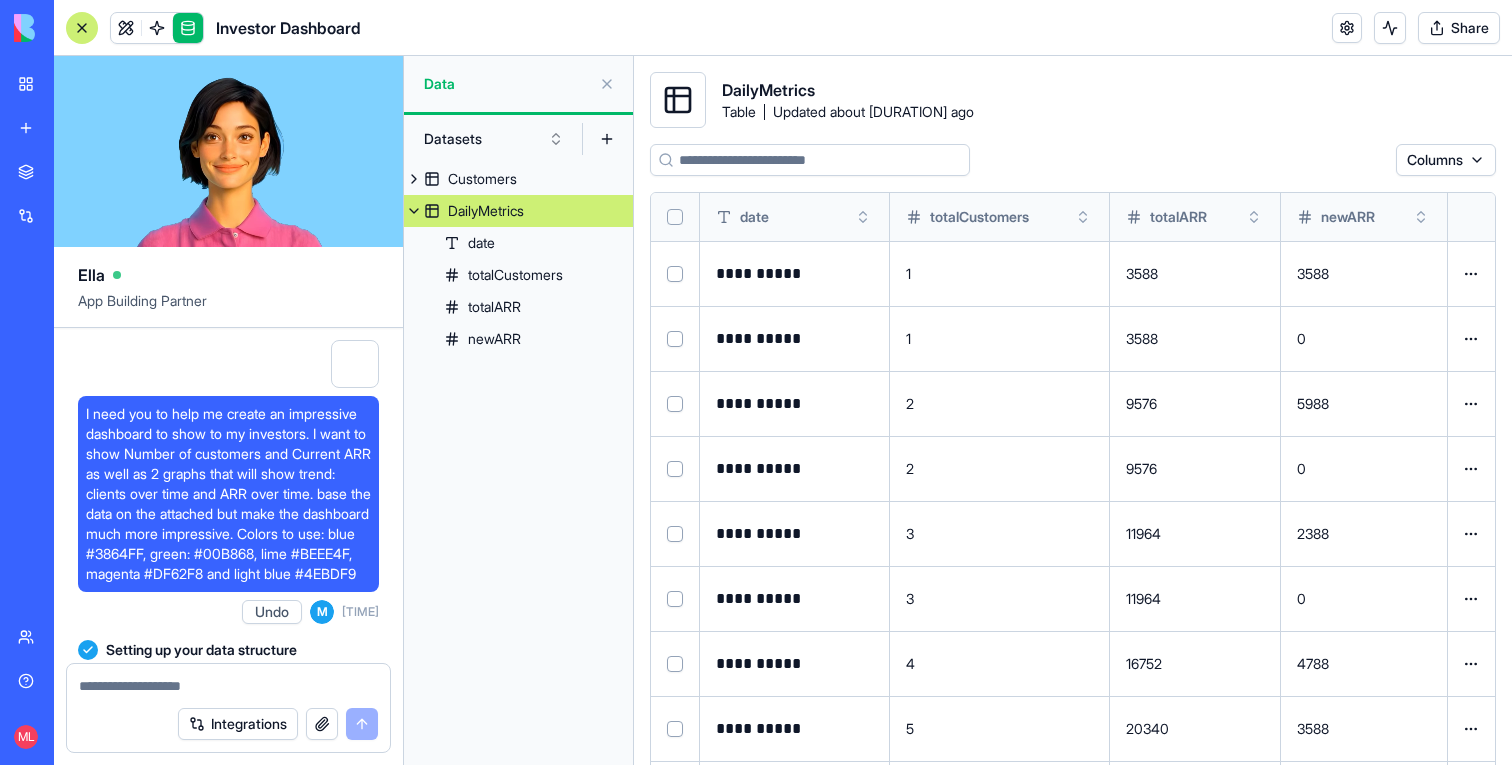 scroll, scrollTop: 0, scrollLeft: 0, axis: both 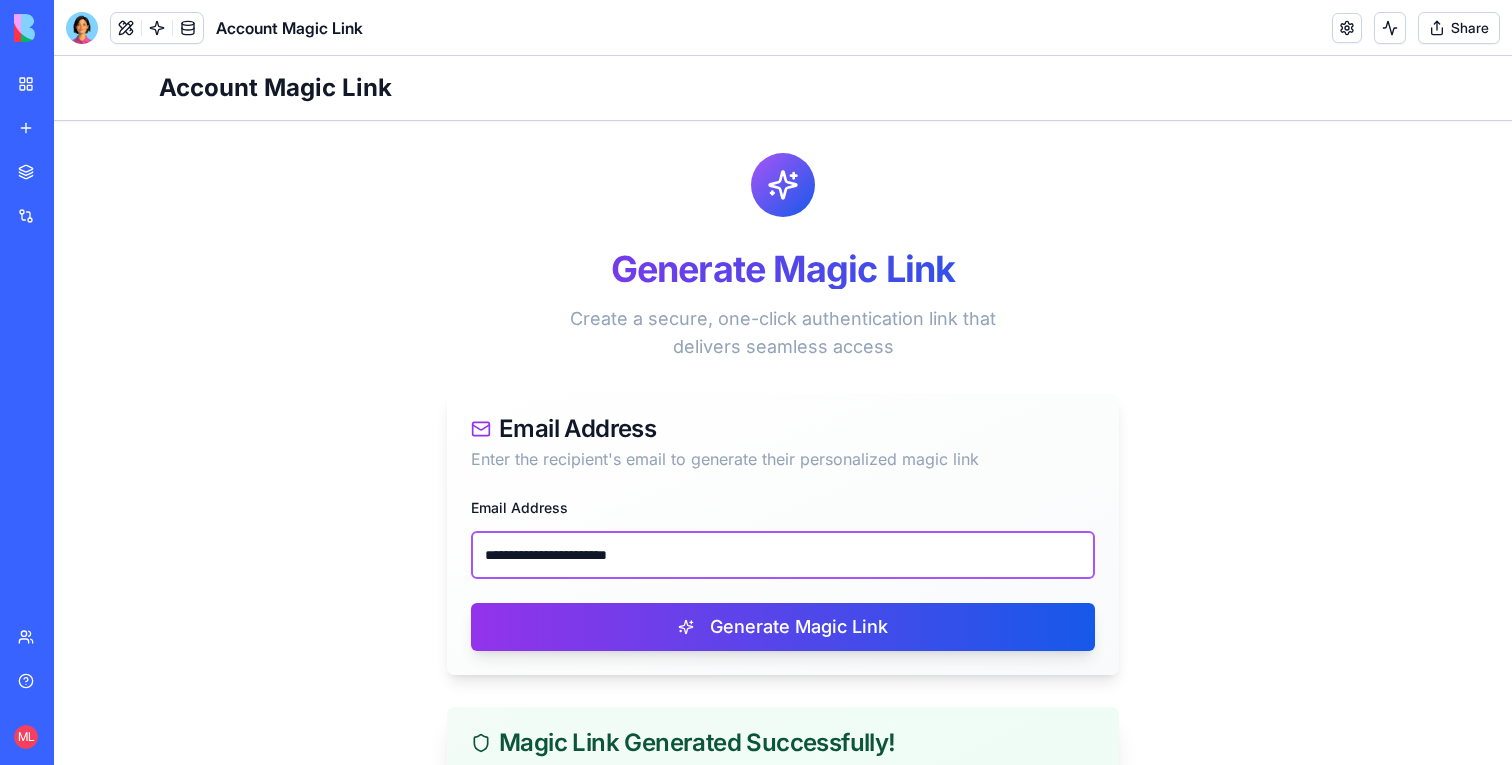 click on "**********" at bounding box center [783, 555] 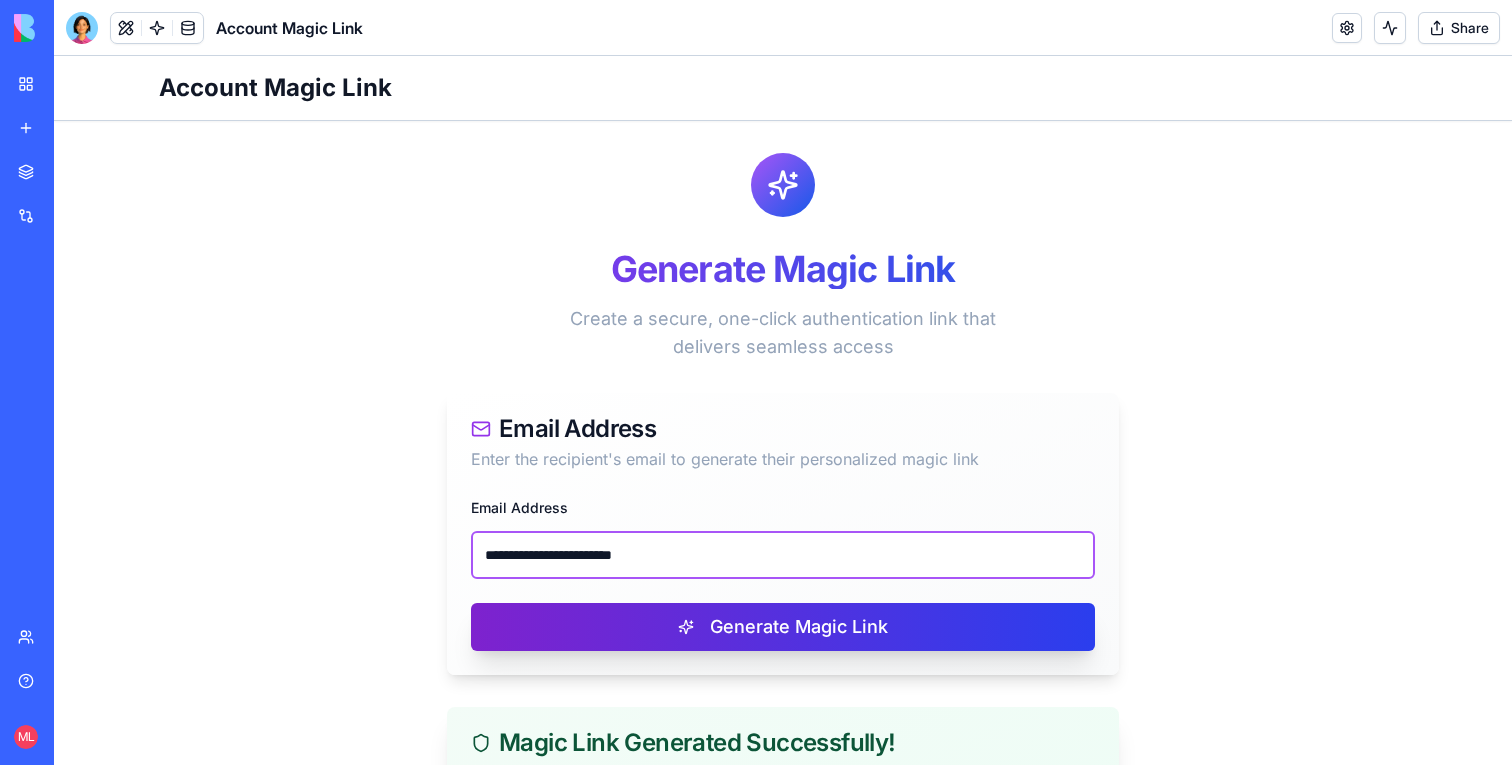 type on "**********" 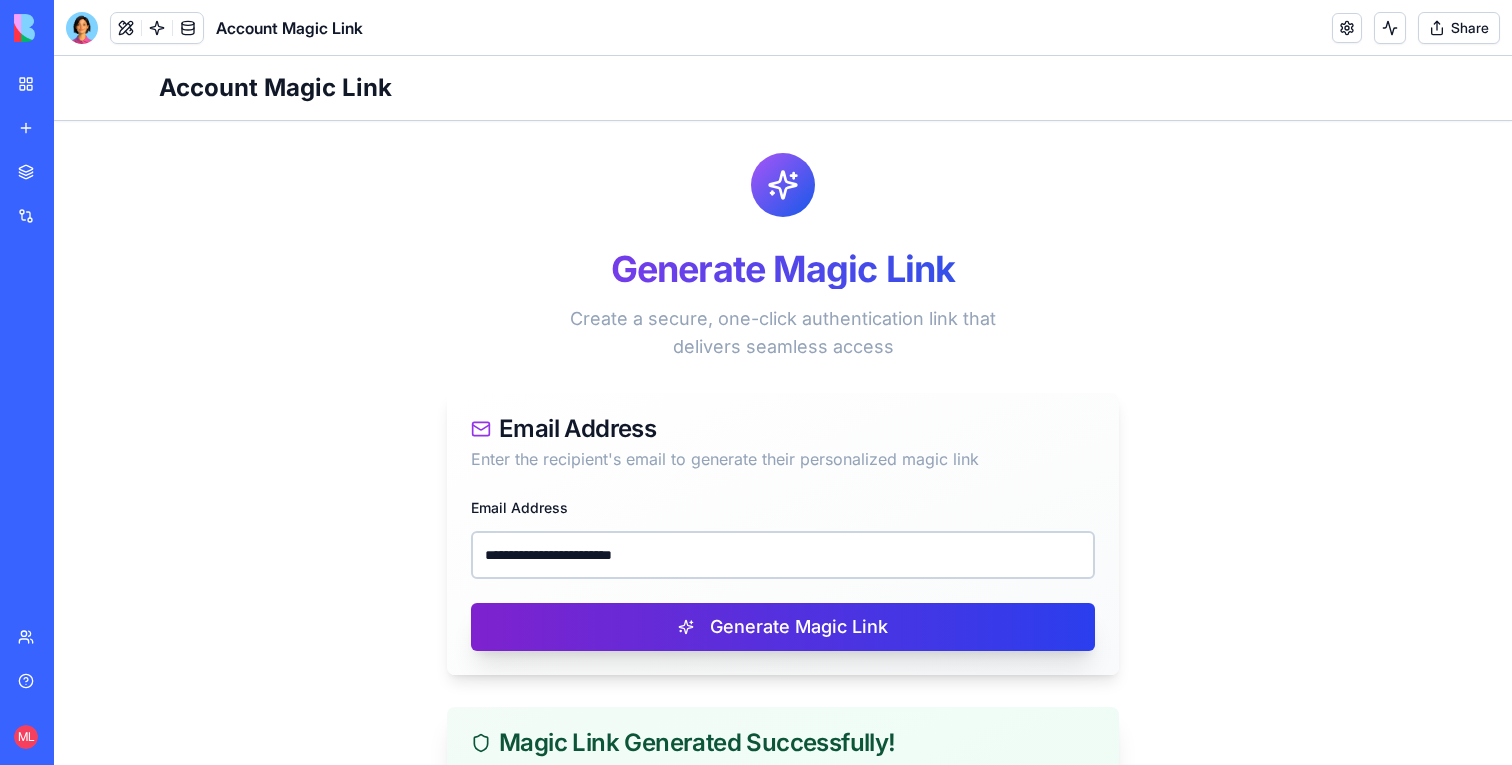 click on "Generate Magic Link" at bounding box center [783, 627] 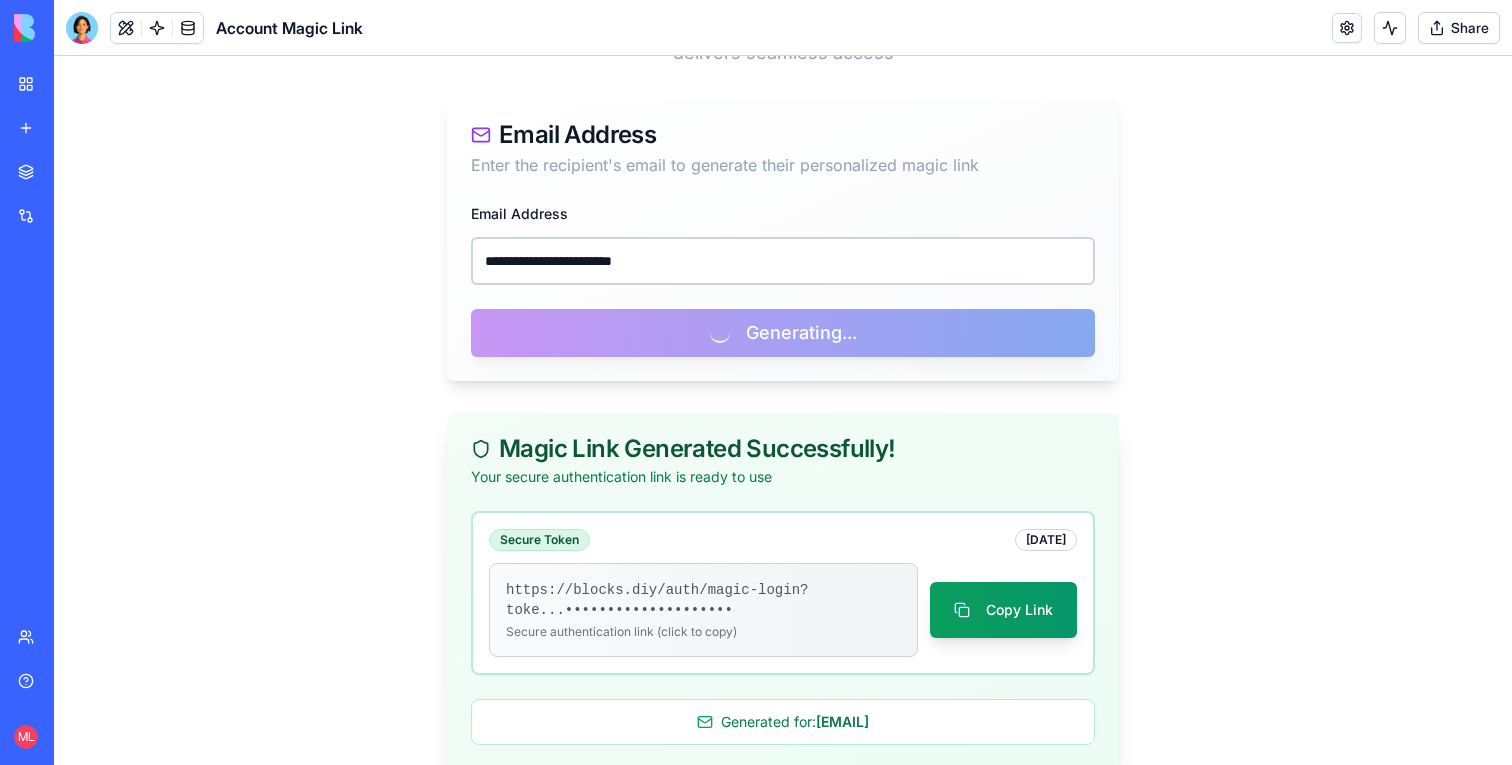 scroll, scrollTop: 330, scrollLeft: 0, axis: vertical 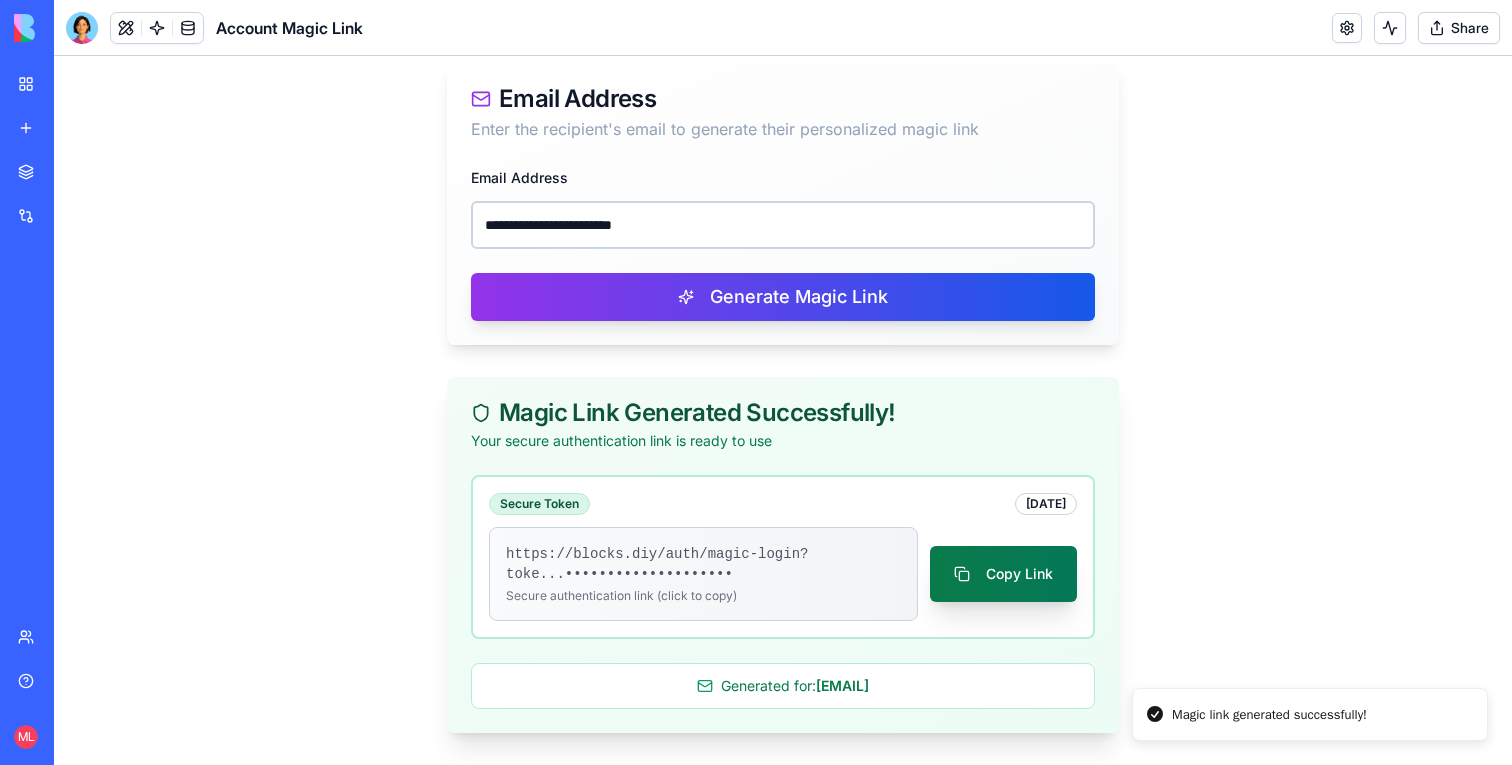 click on "Copy Link" at bounding box center (1003, 574) 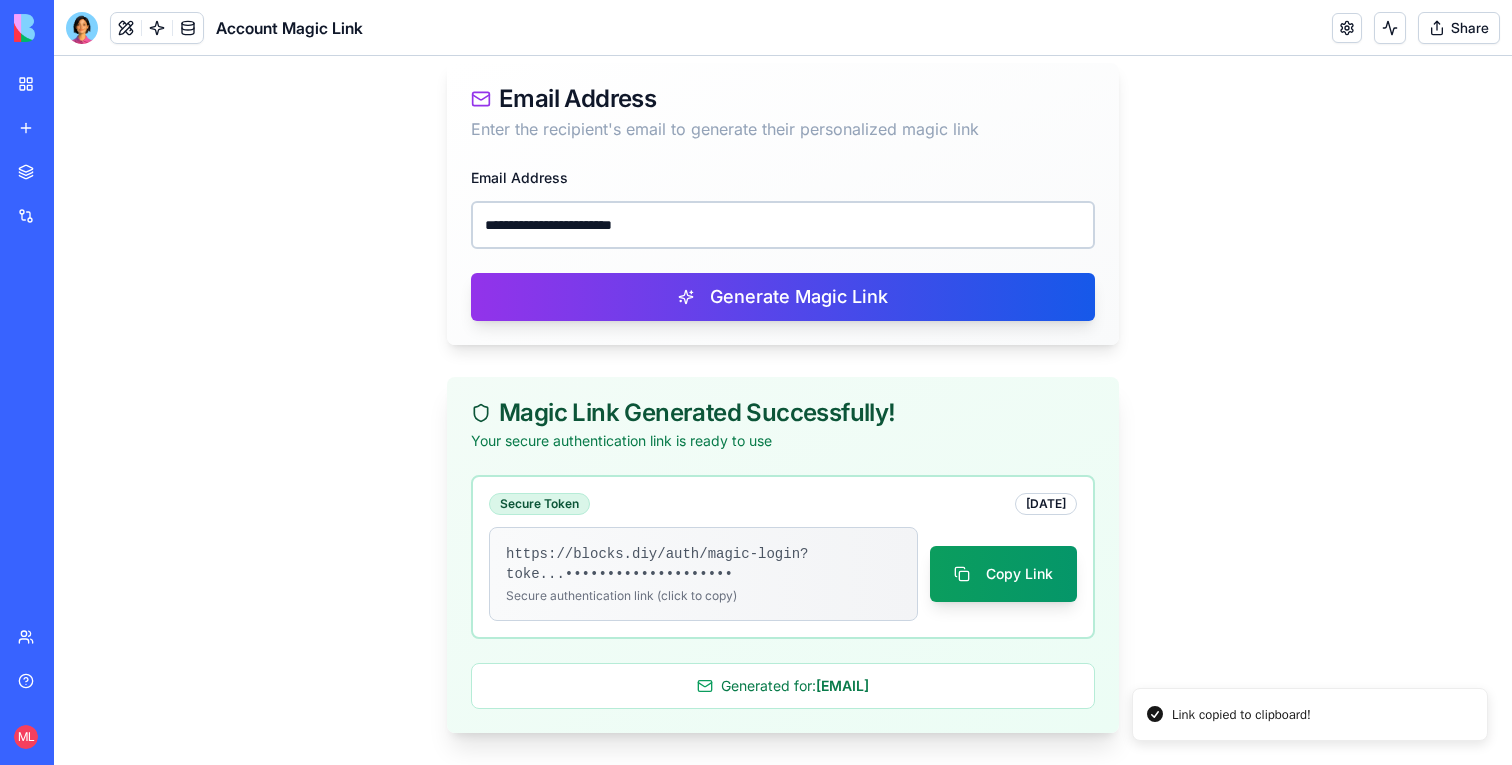 type 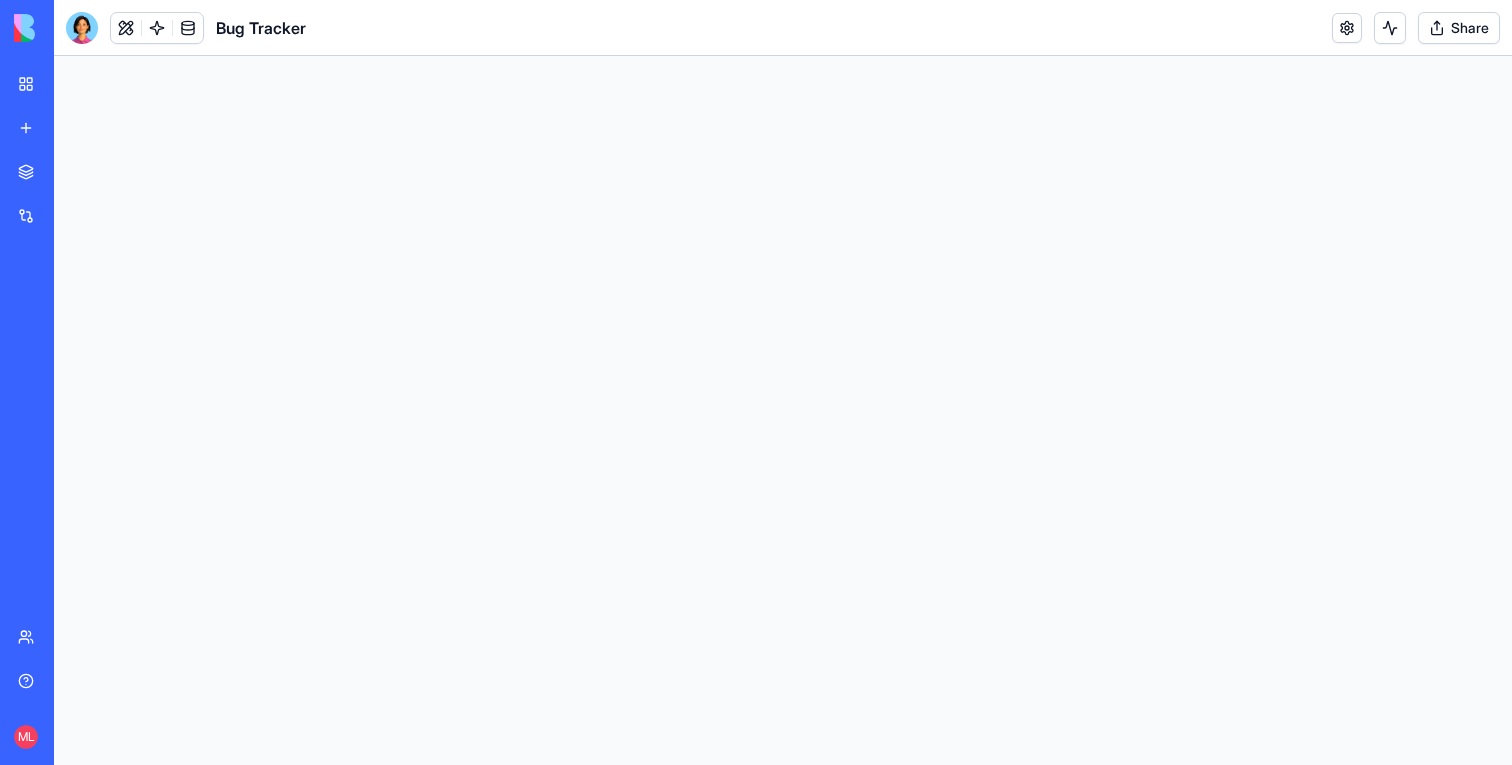 scroll, scrollTop: 0, scrollLeft: 0, axis: both 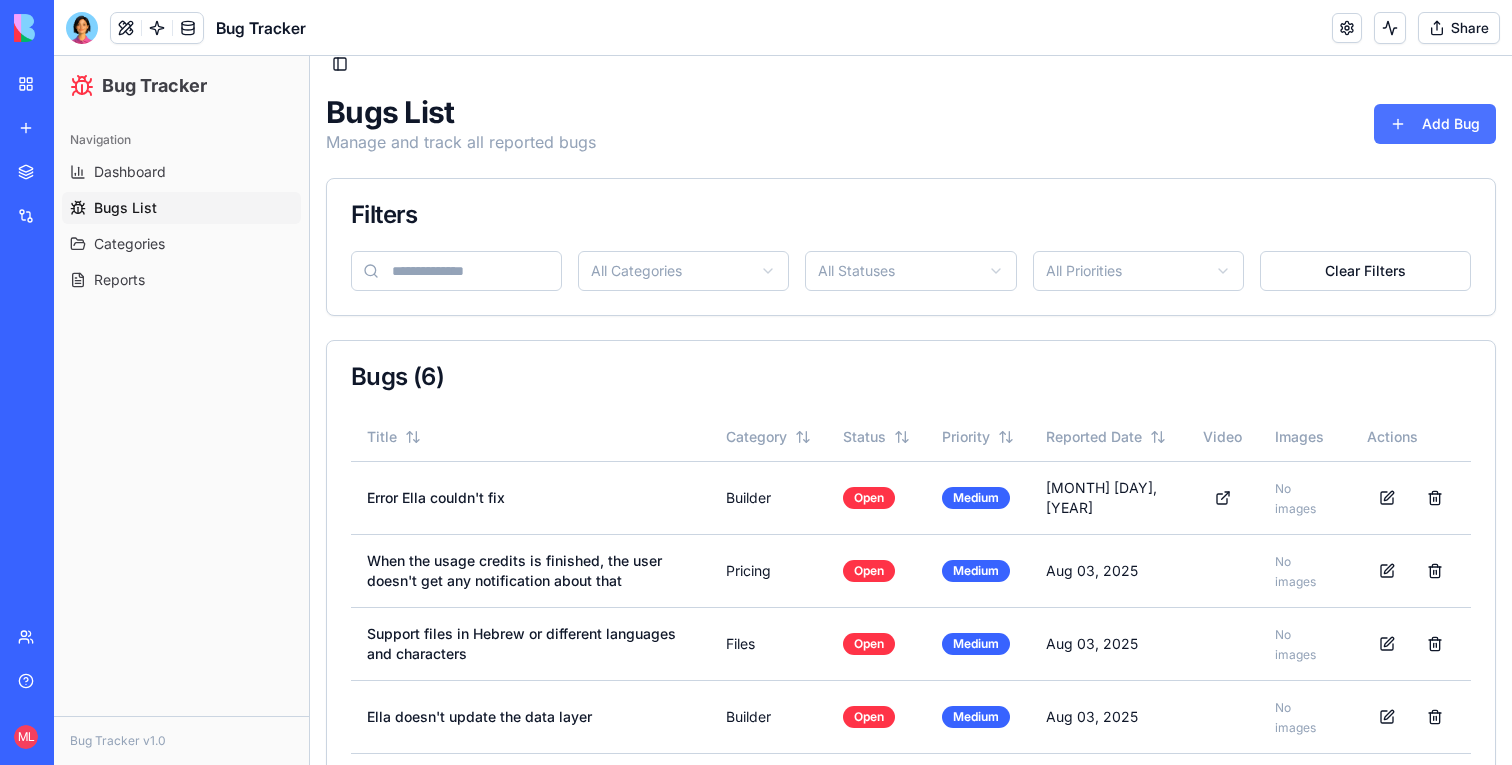 click on "Add Bug" at bounding box center (1435, 124) 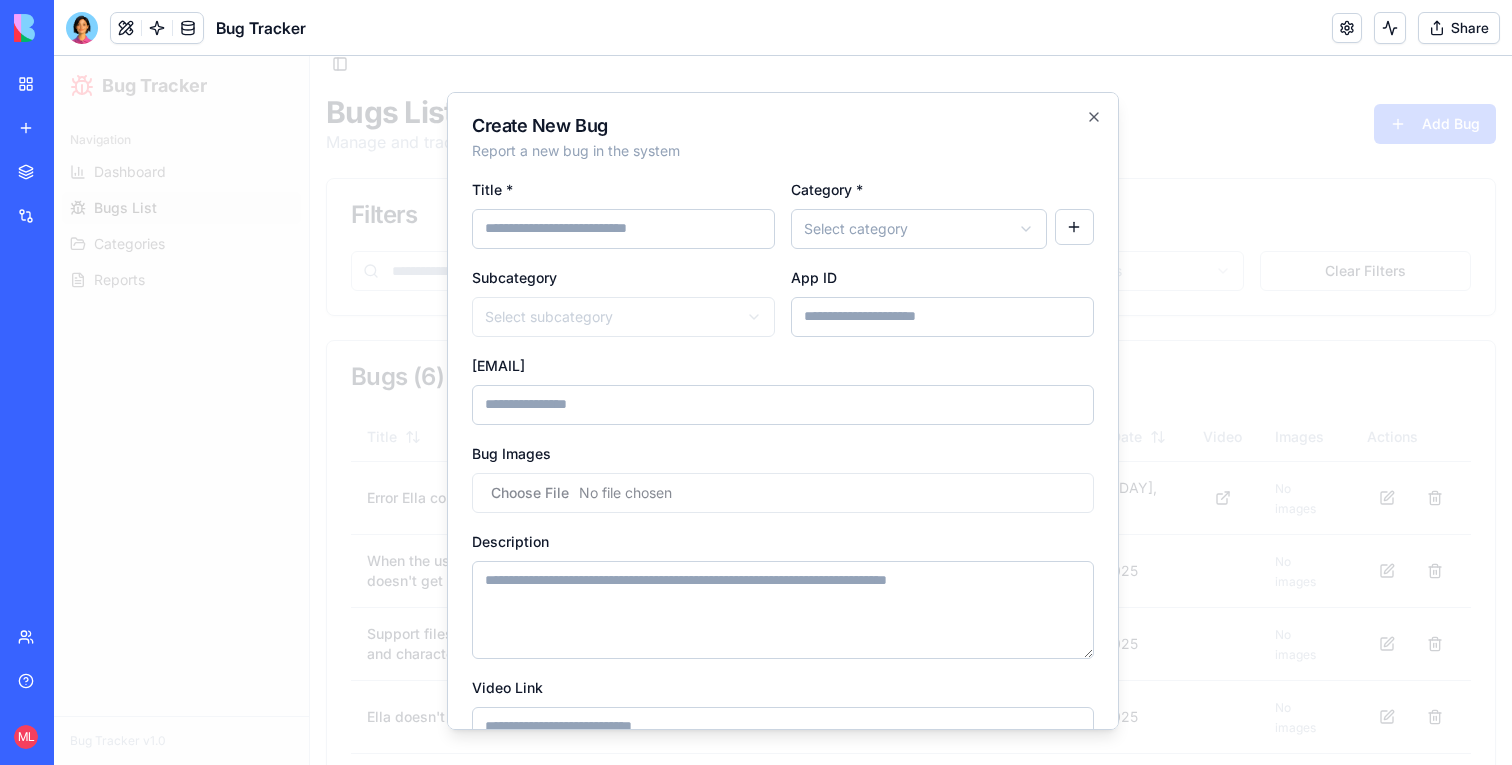 click on "**********" at bounding box center (783, 541) 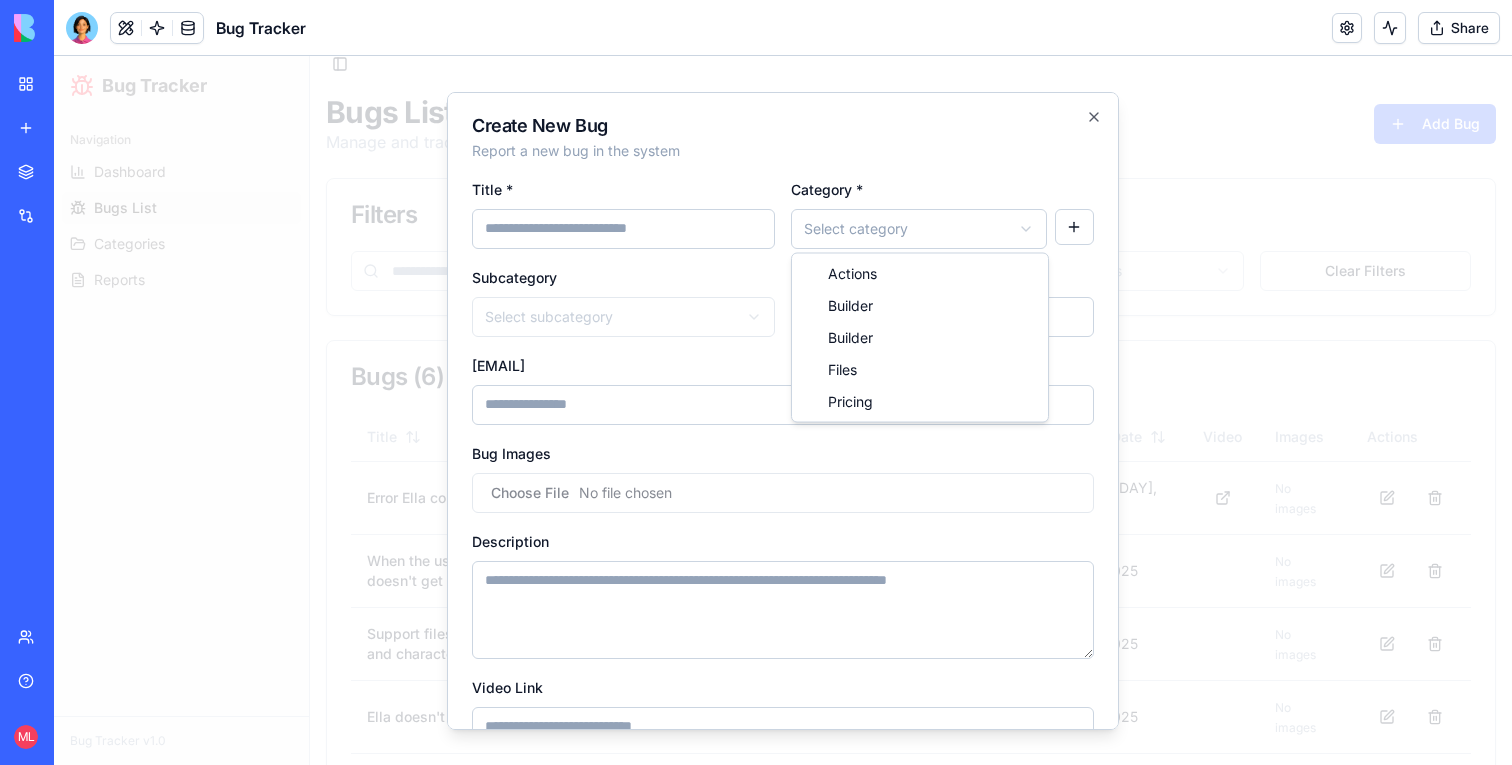 click on "**********" at bounding box center (783, 487) 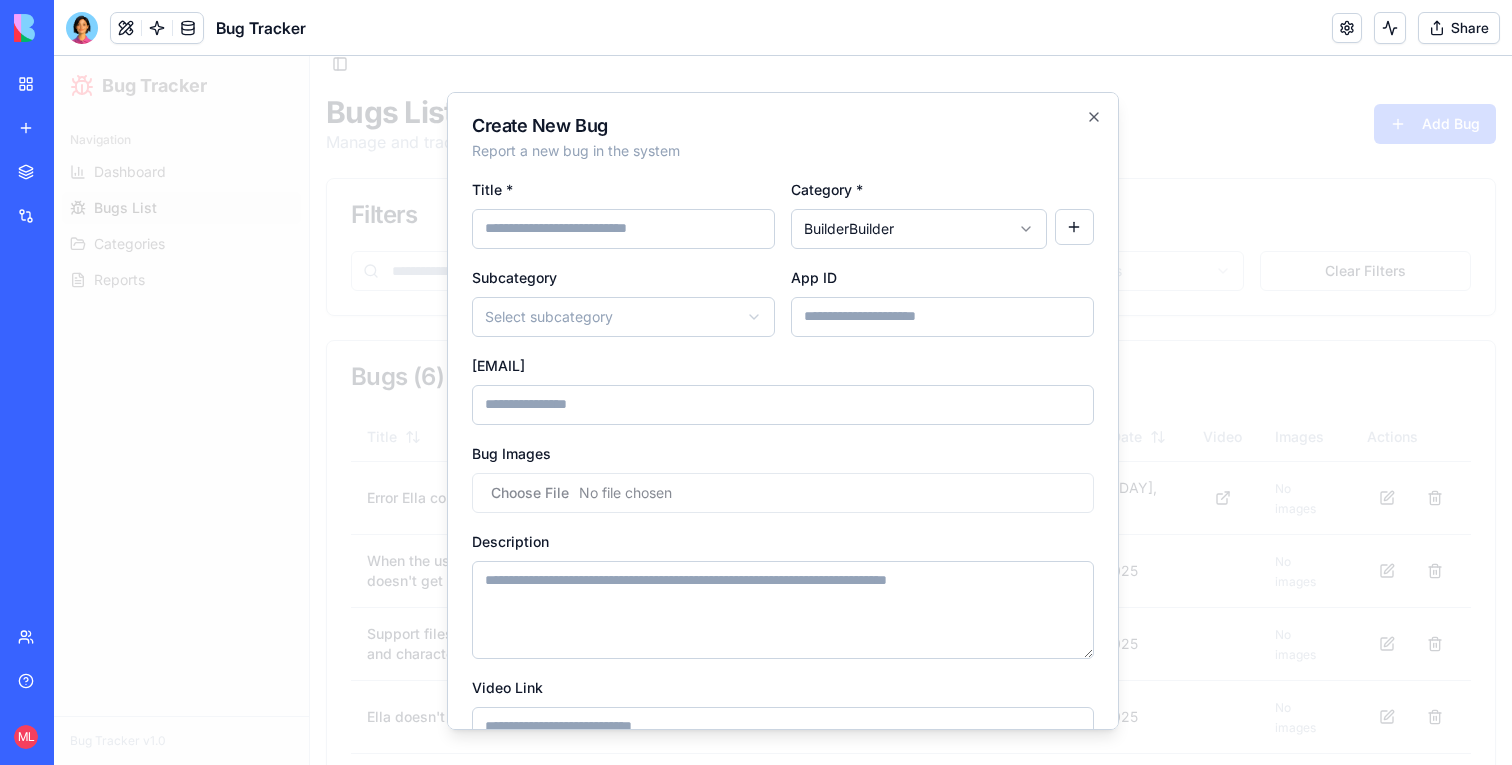click on "Title *" at bounding box center (623, 228) 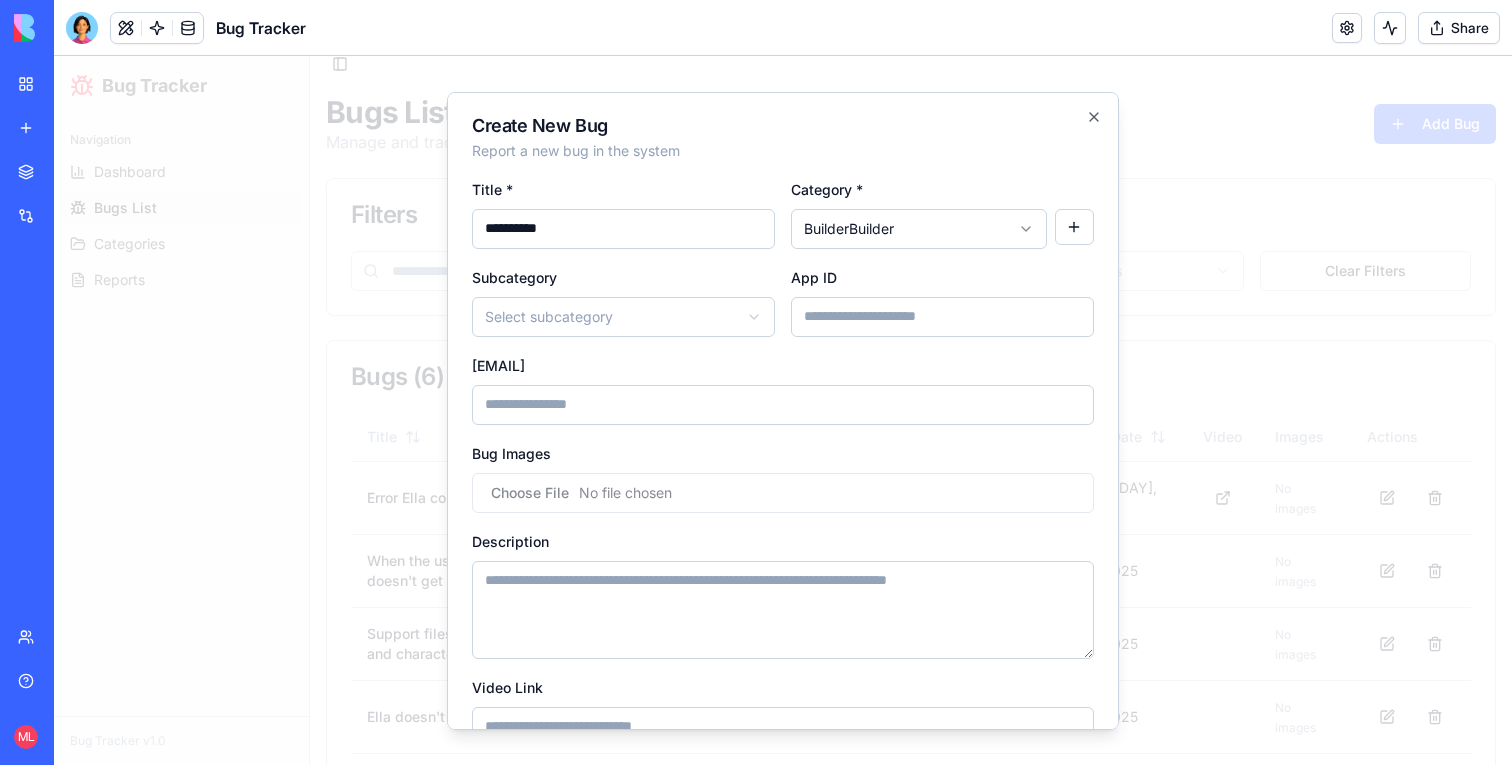 type on "**********" 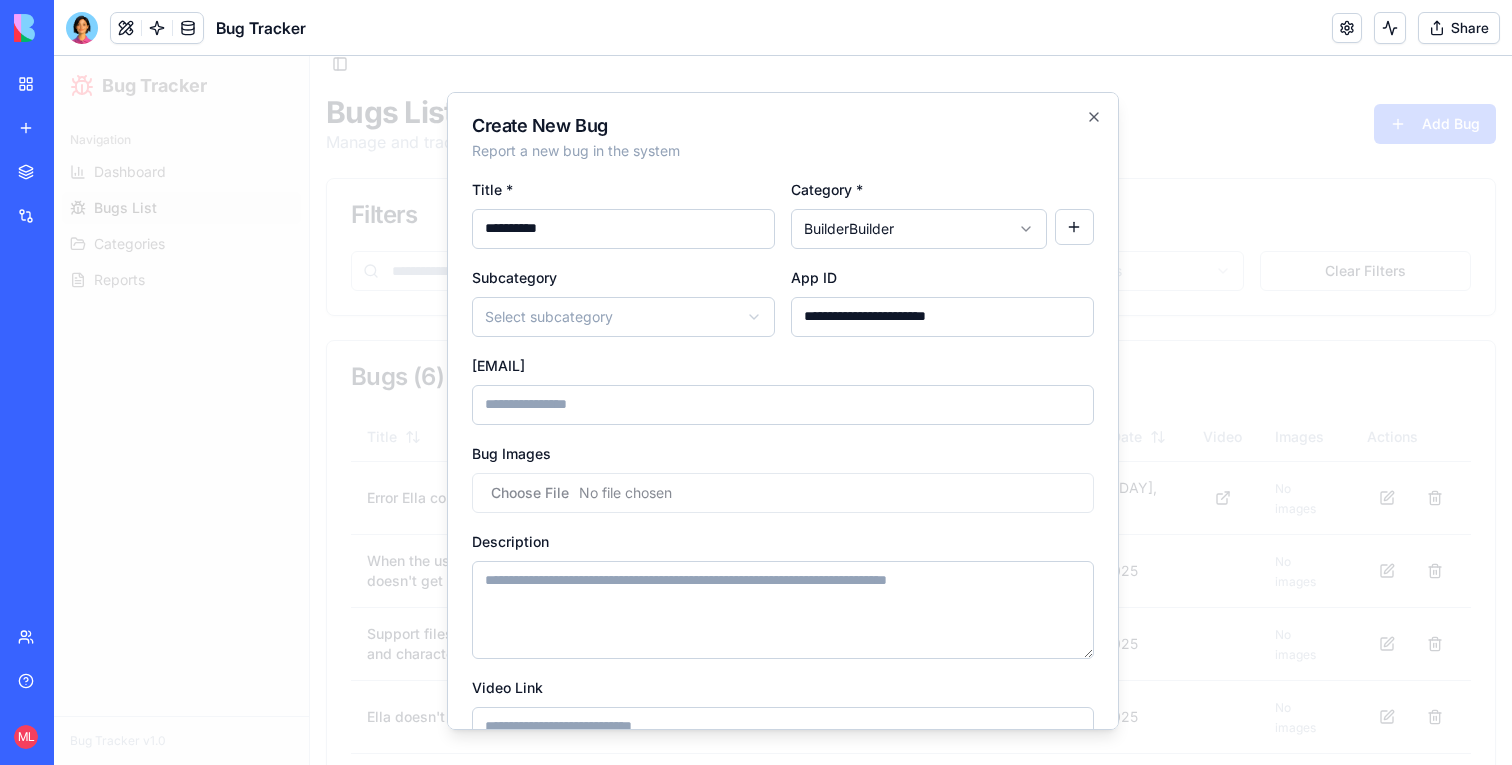 type on "**********" 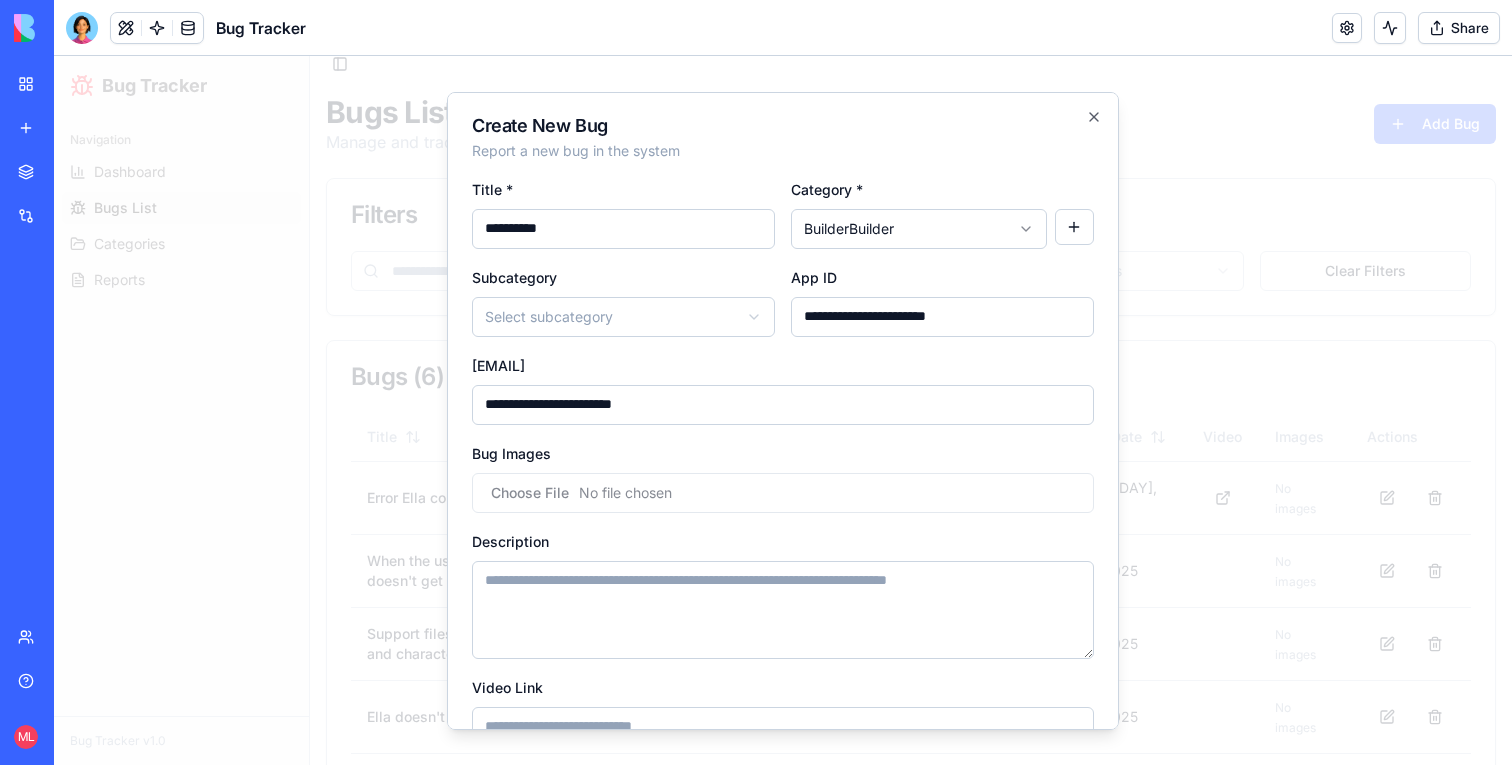 type on "**********" 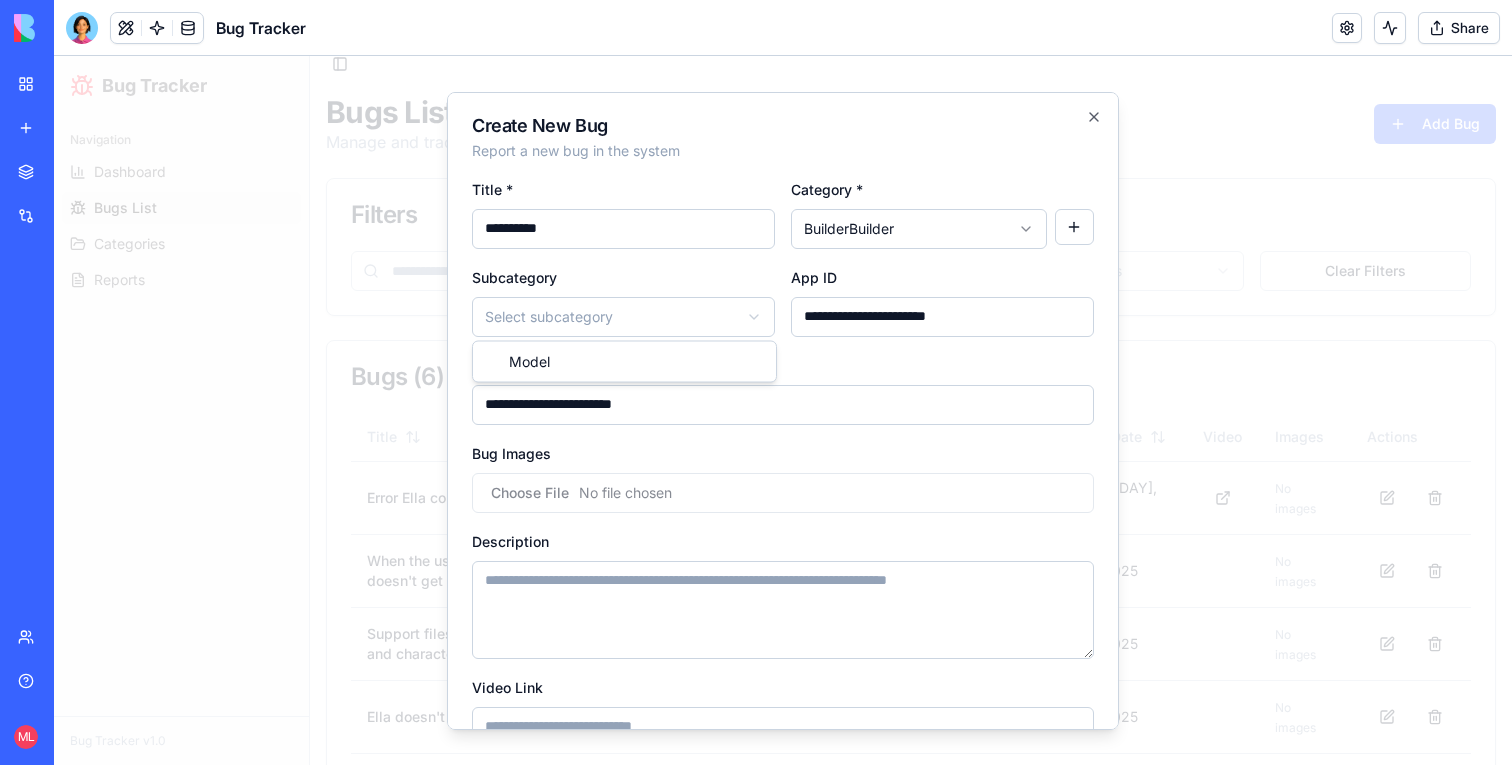 click on "**********" at bounding box center [783, 487] 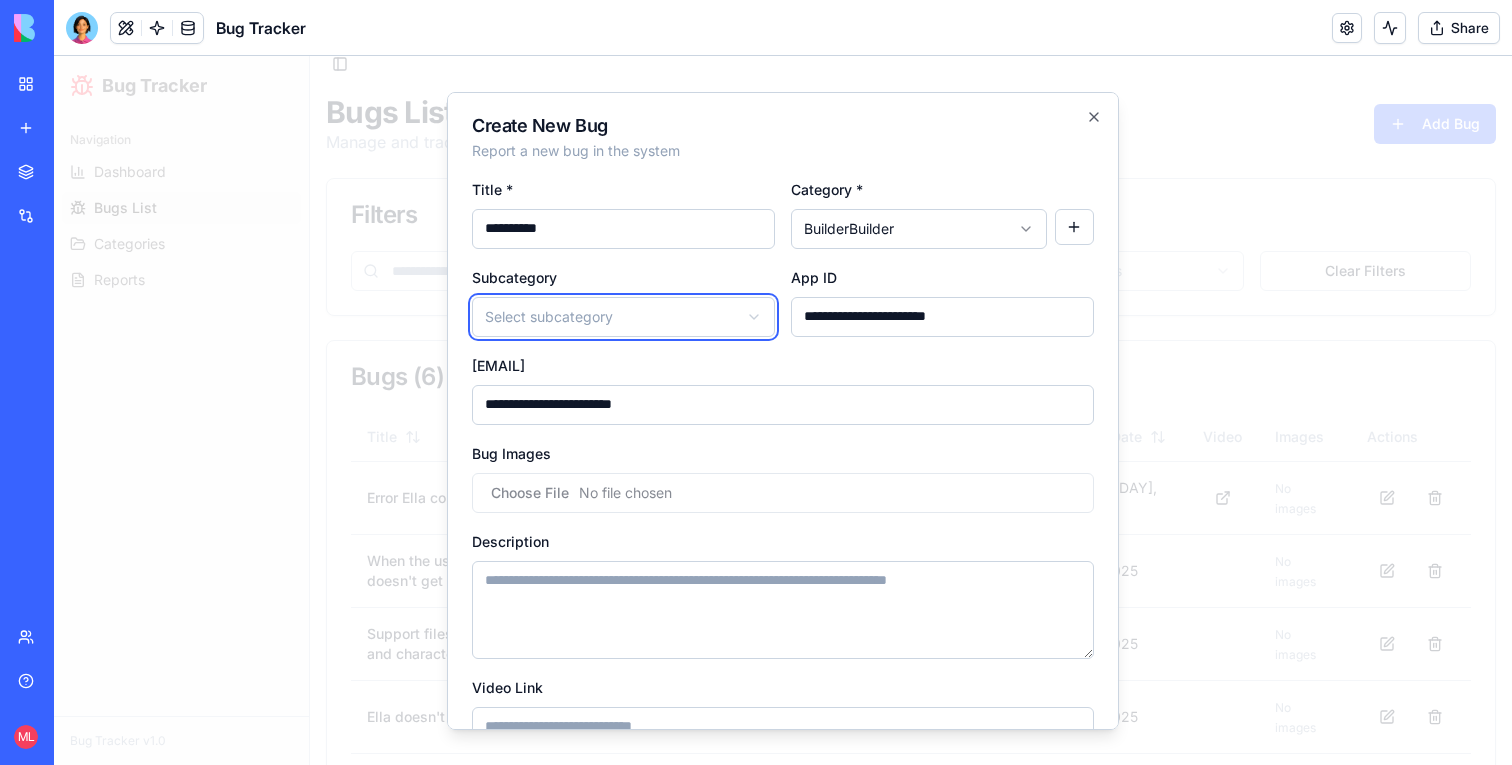 click on "**********" at bounding box center (783, 487) 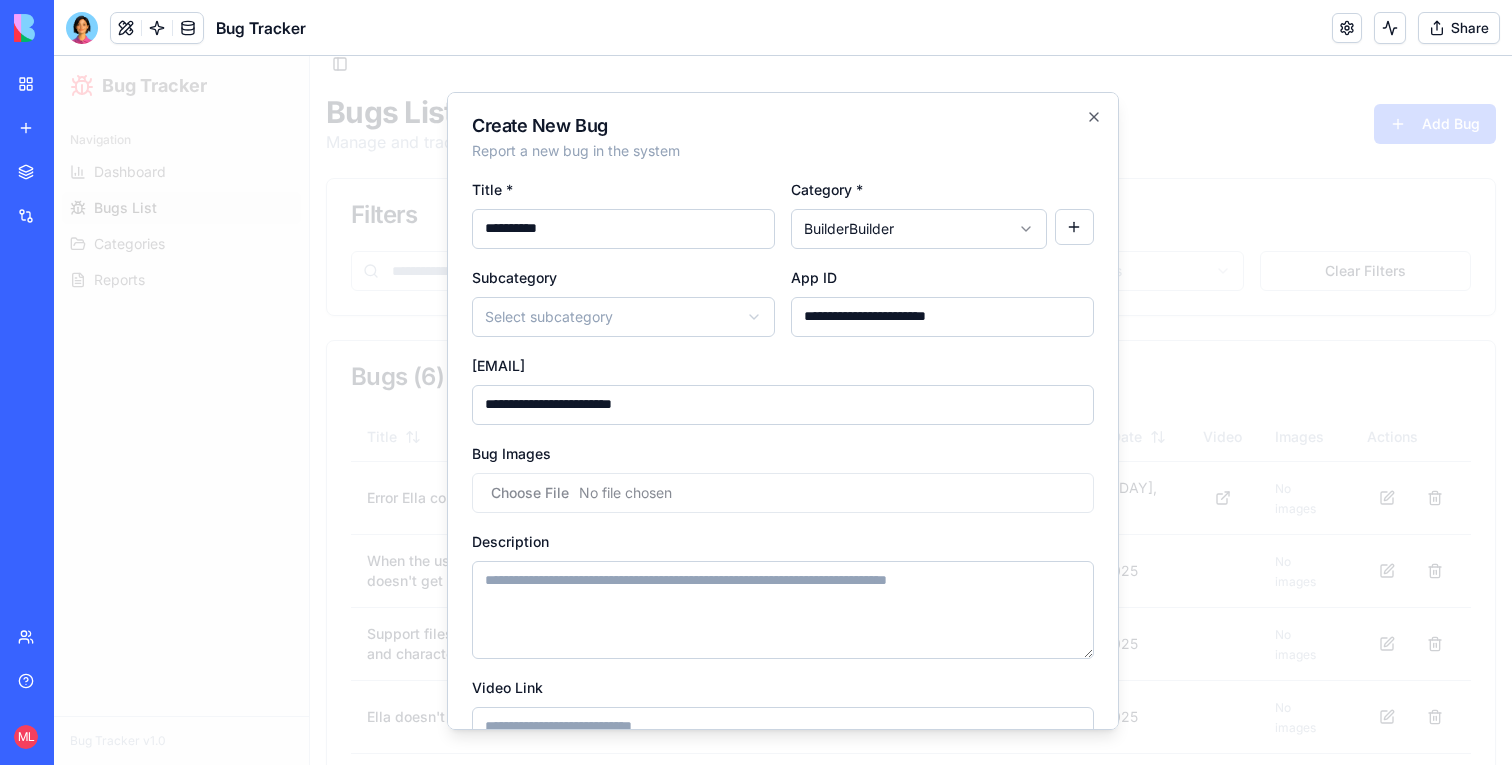 click on "**********" at bounding box center (783, 487) 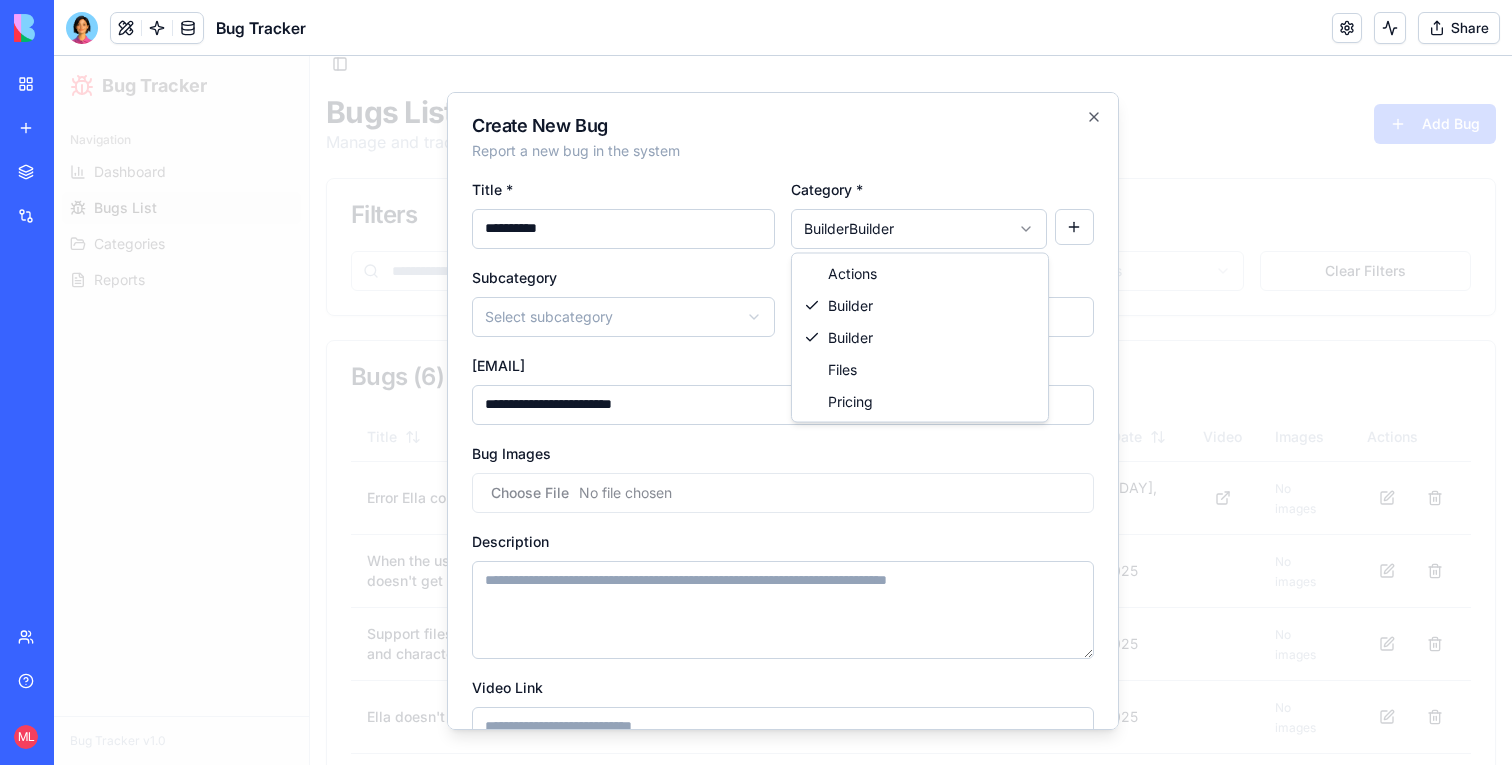 click on "**********" at bounding box center (783, 487) 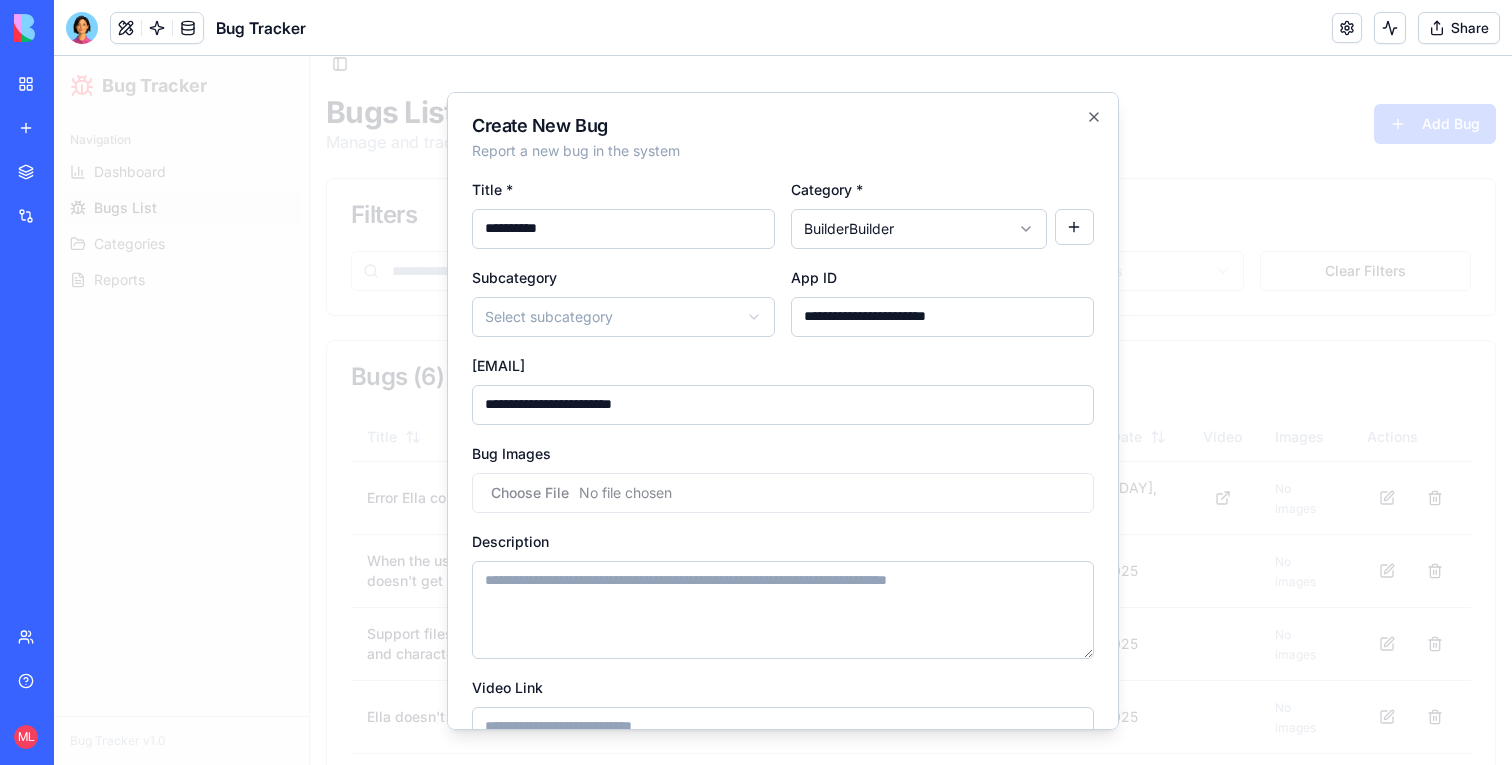 click on "**********" at bounding box center [942, 300] 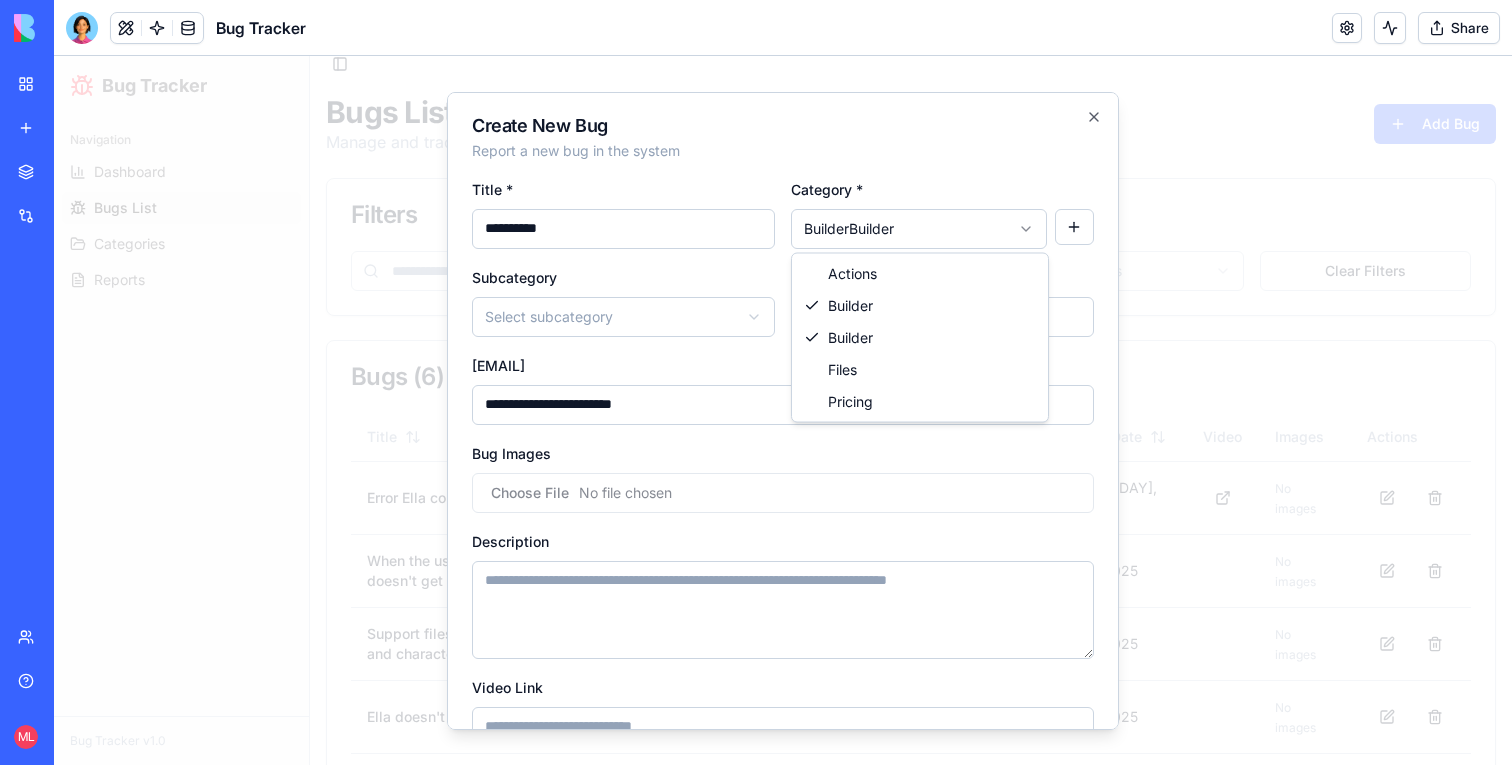 click on "**********" at bounding box center [783, 487] 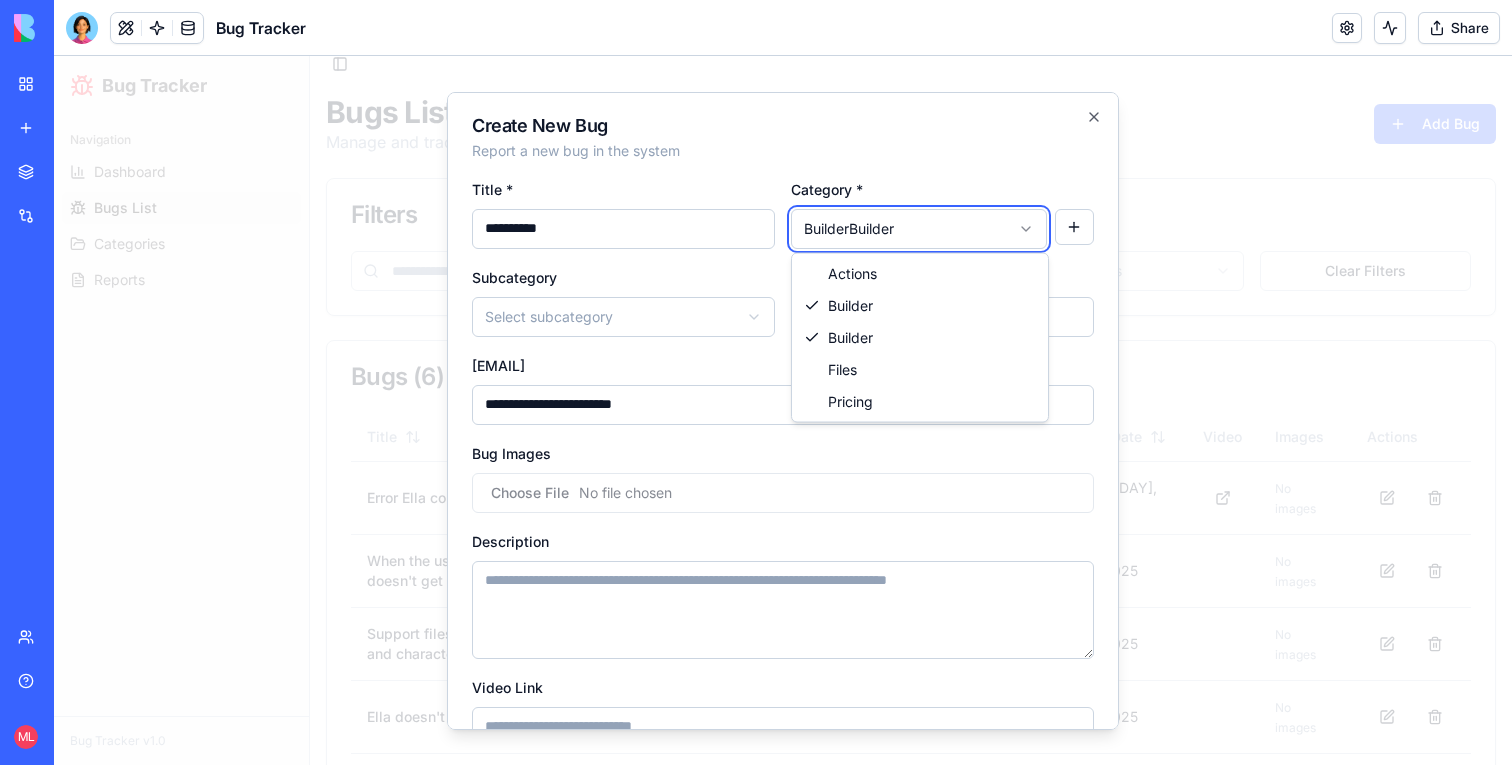 click on "**********" at bounding box center [783, 487] 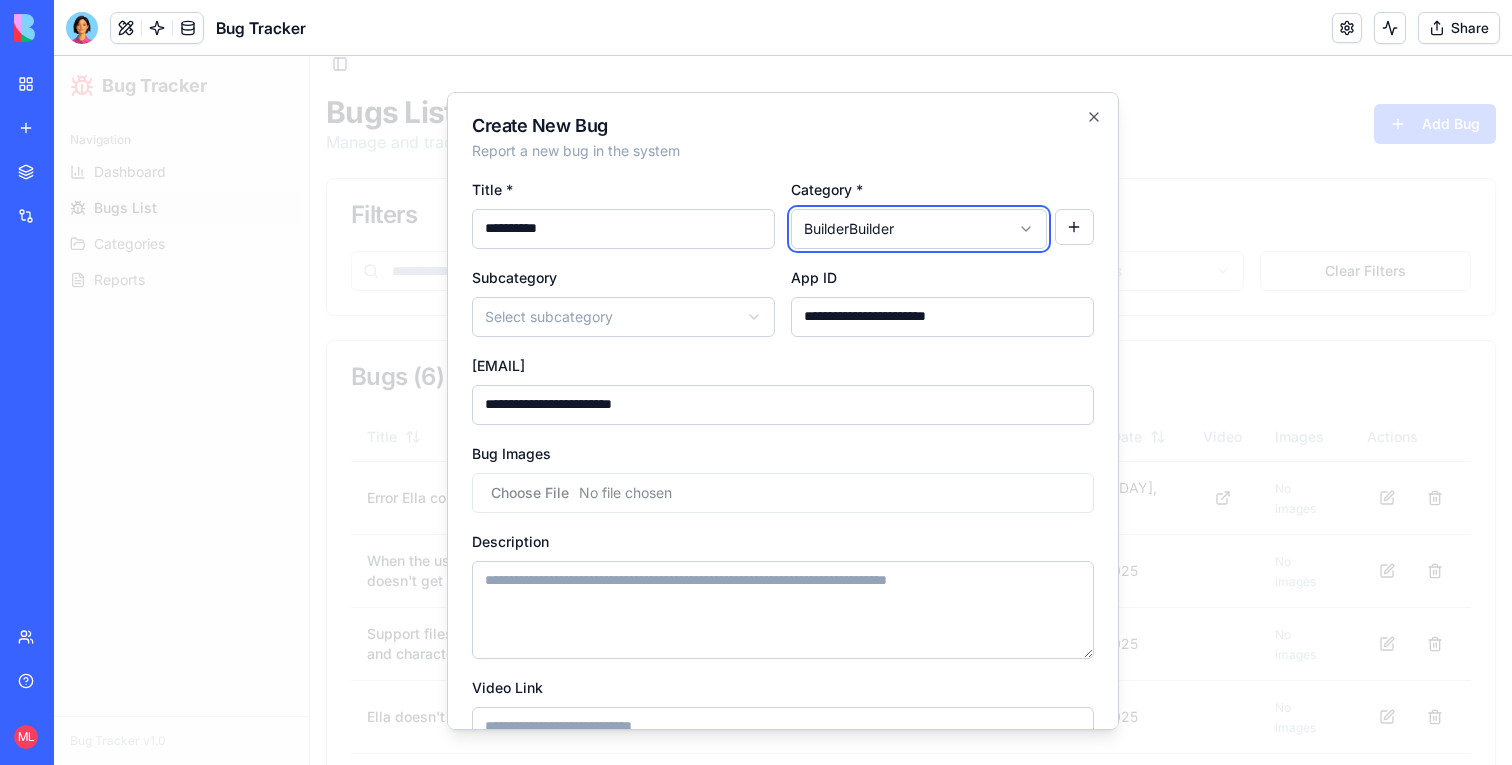scroll, scrollTop: 202, scrollLeft: 0, axis: vertical 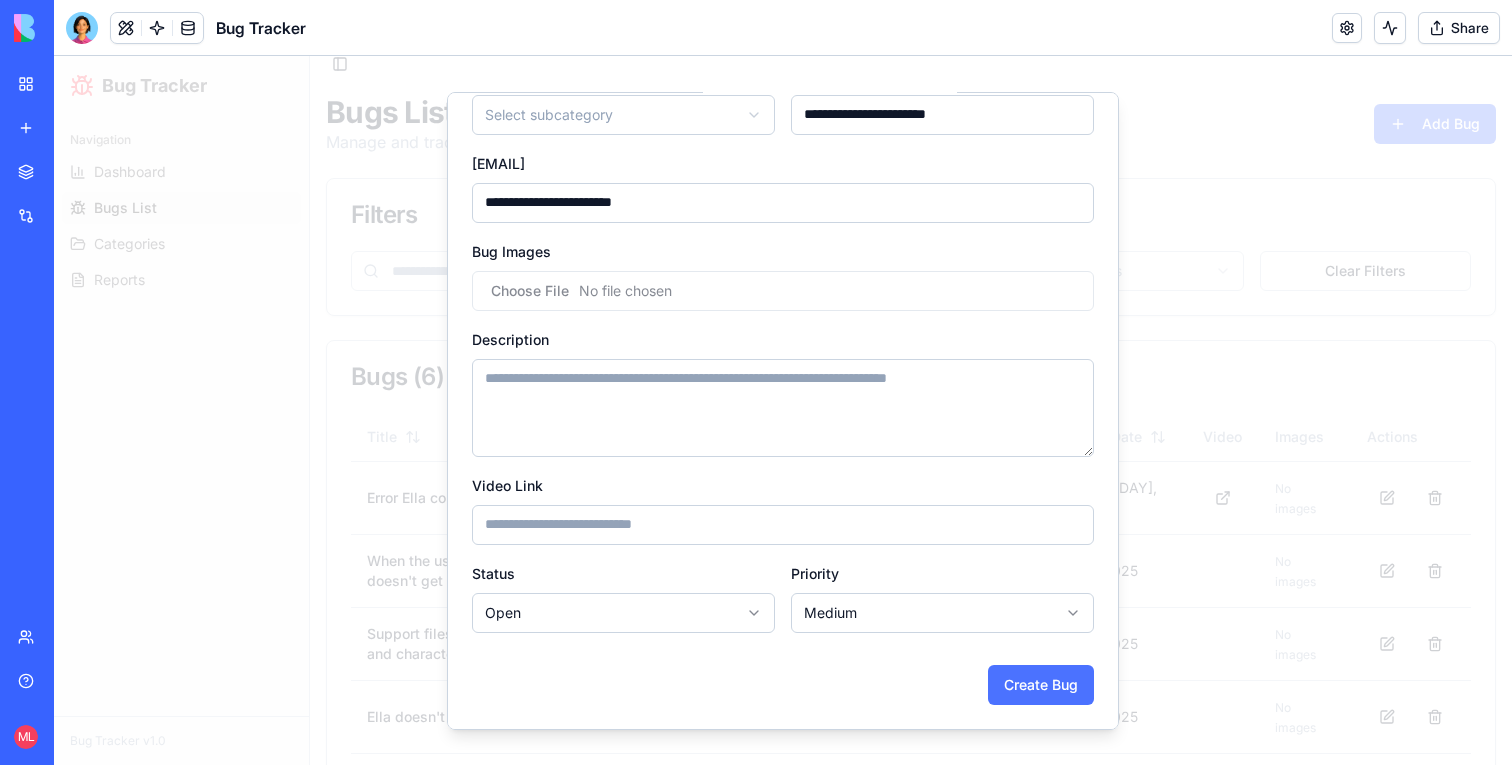 click on "Create Bug" at bounding box center (1041, 684) 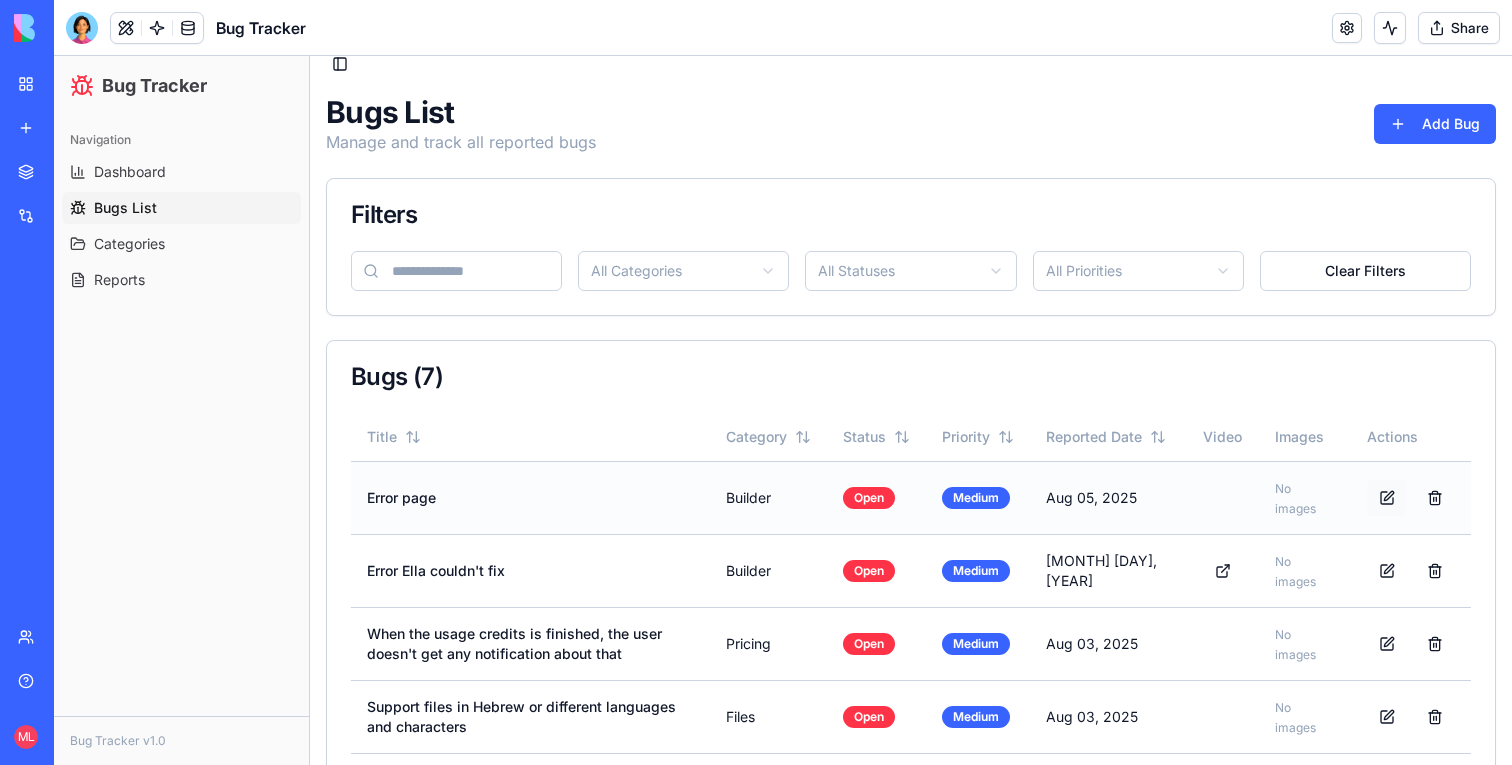 click at bounding box center [1387, 498] 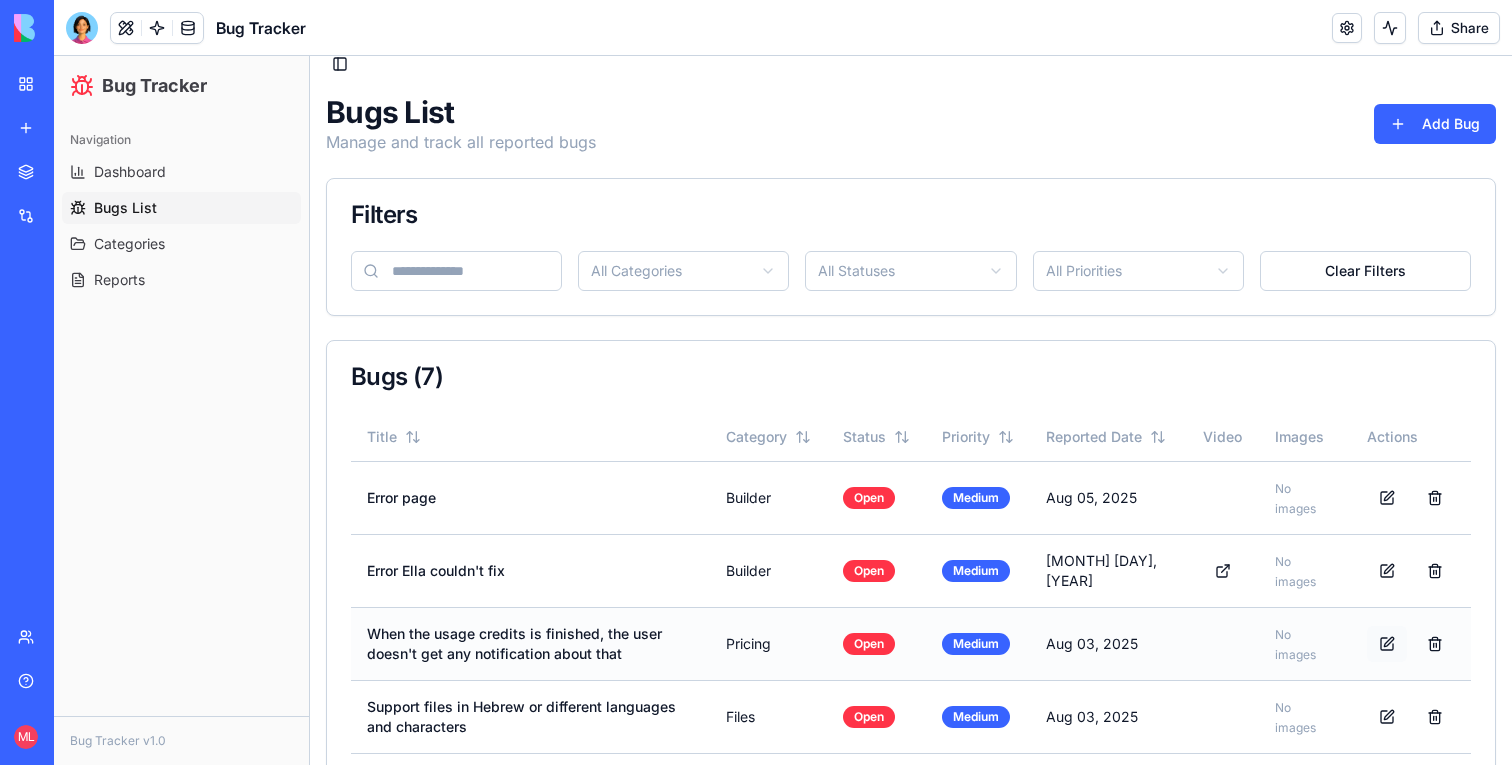 click at bounding box center (1387, 644) 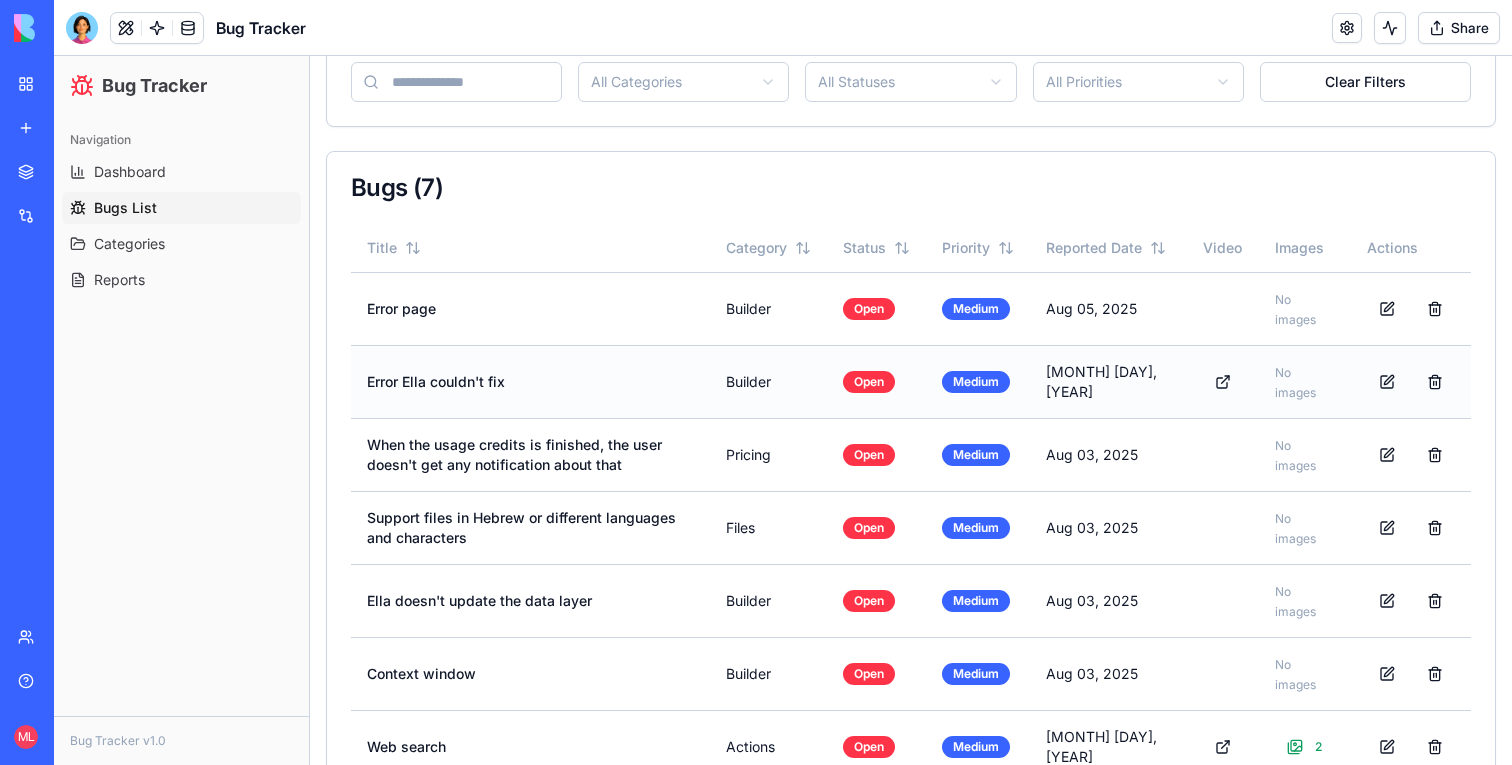 scroll, scrollTop: 265, scrollLeft: 0, axis: vertical 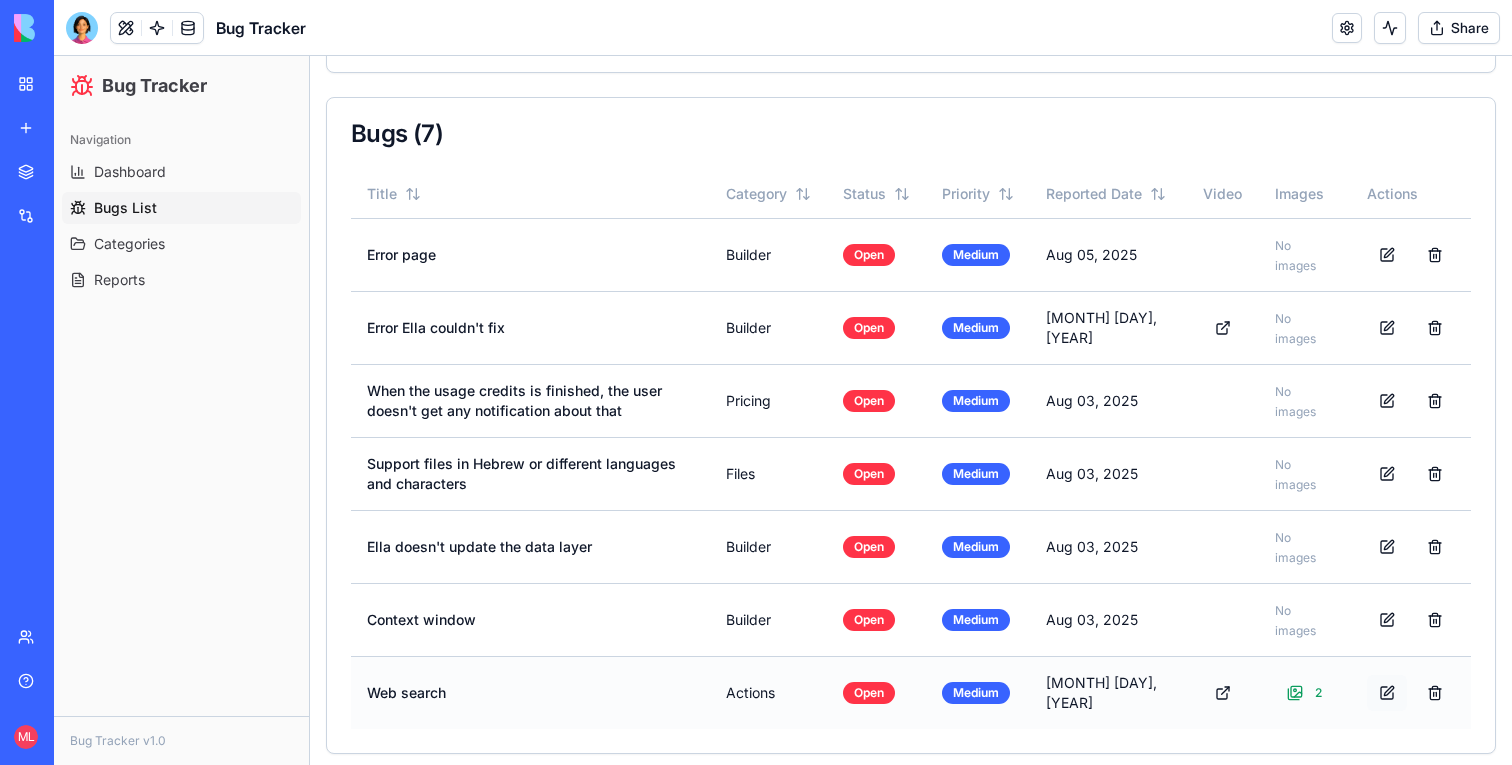 click at bounding box center (1387, 693) 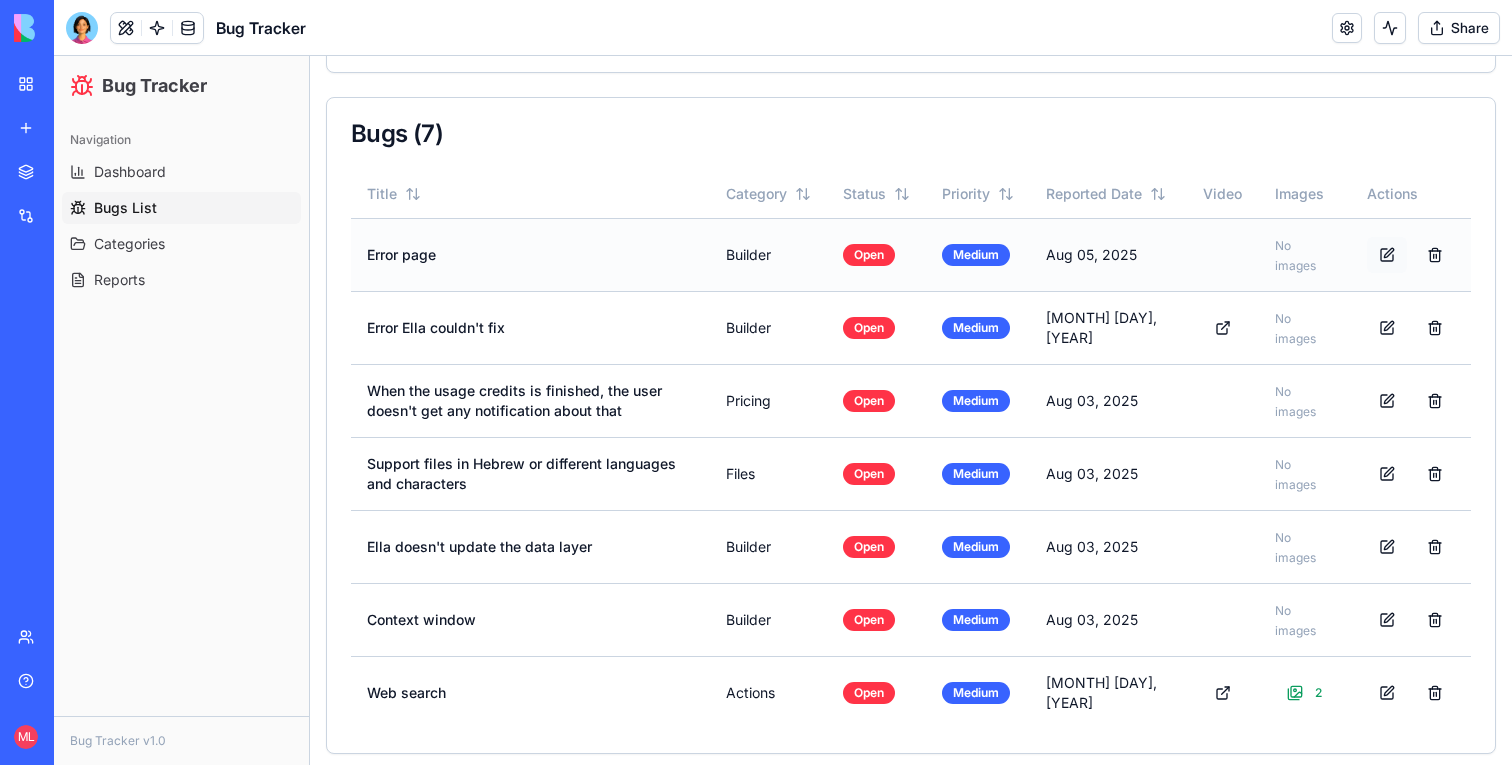 click at bounding box center (1387, 255) 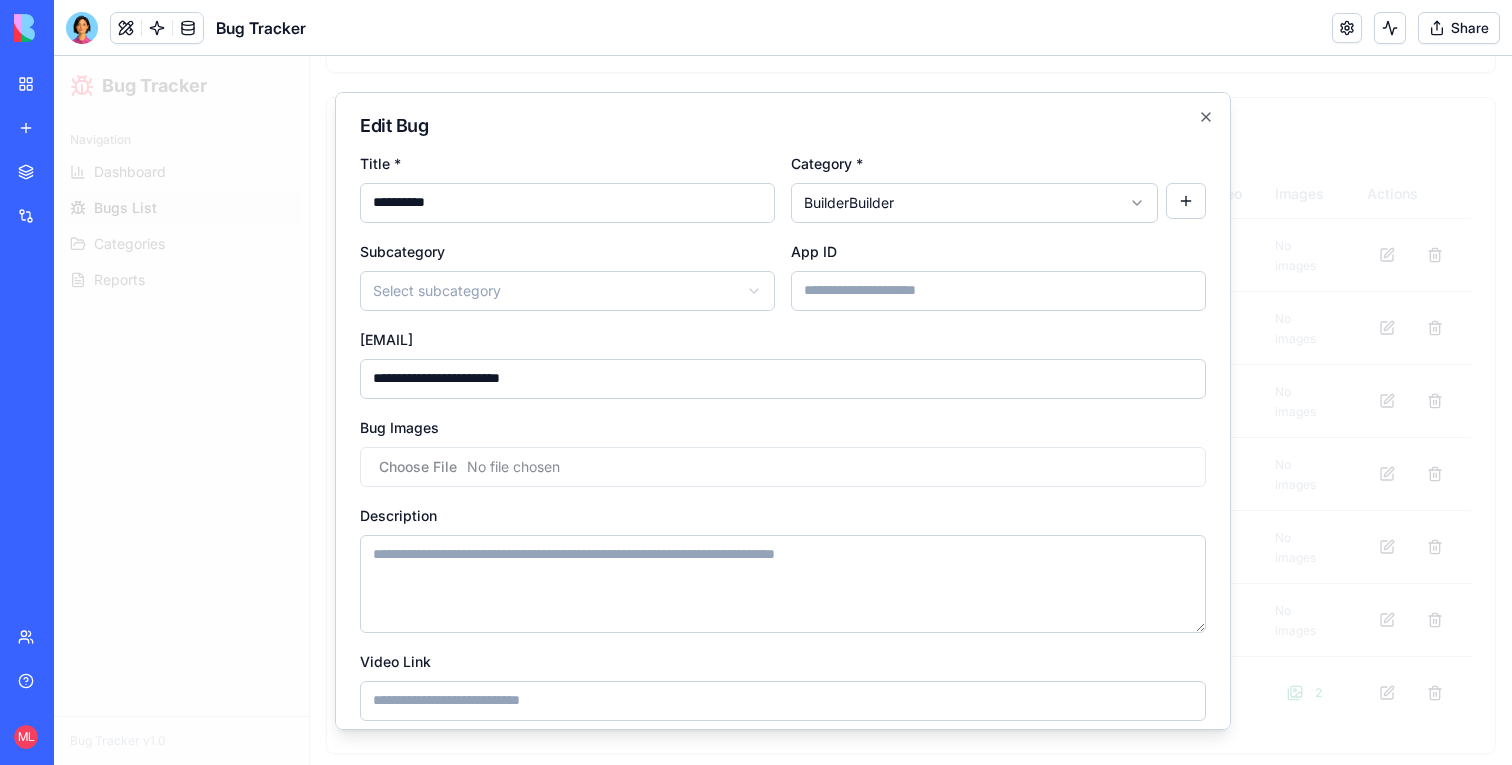 click on "App ID" at bounding box center [998, 290] 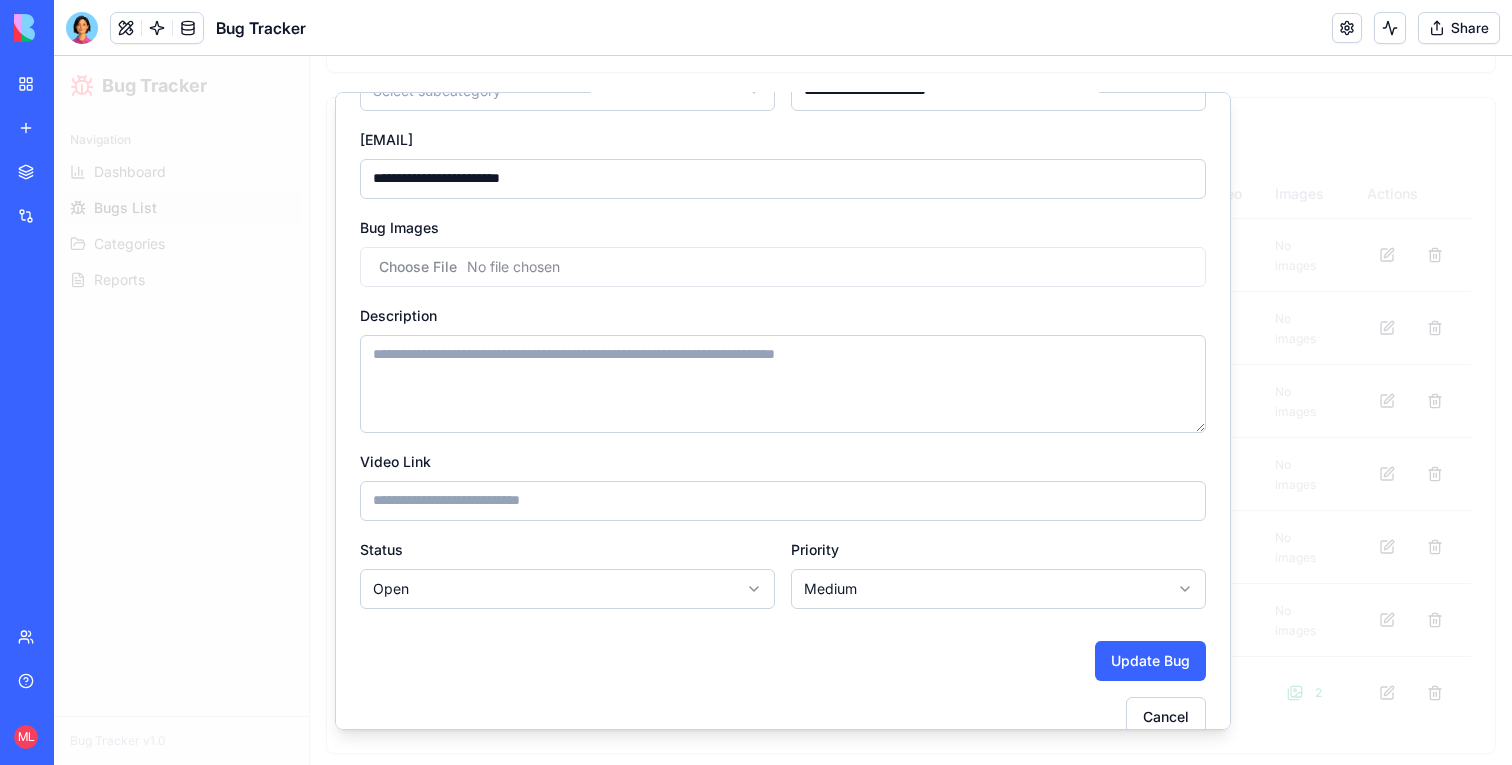 scroll, scrollTop: 232, scrollLeft: 0, axis: vertical 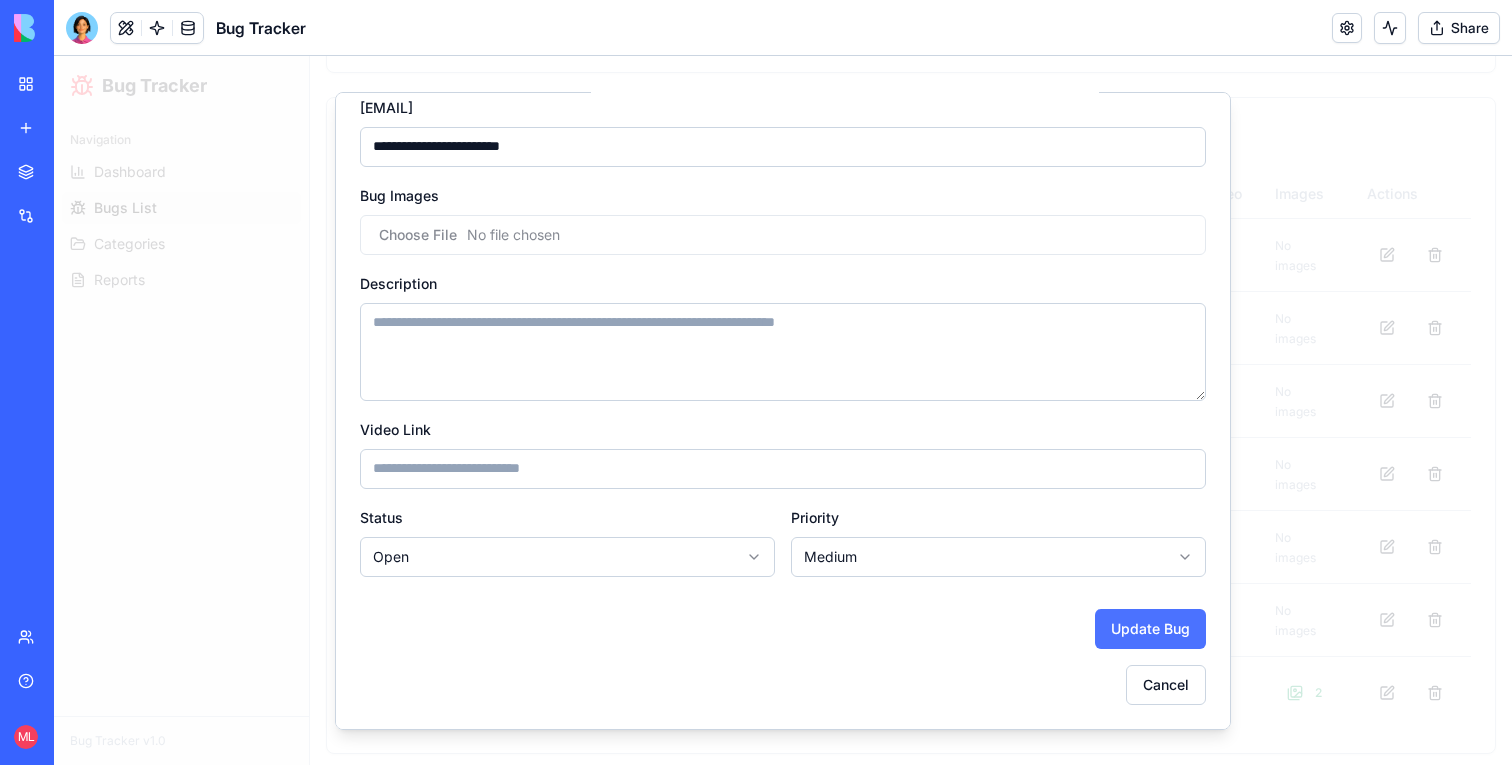 type on "**********" 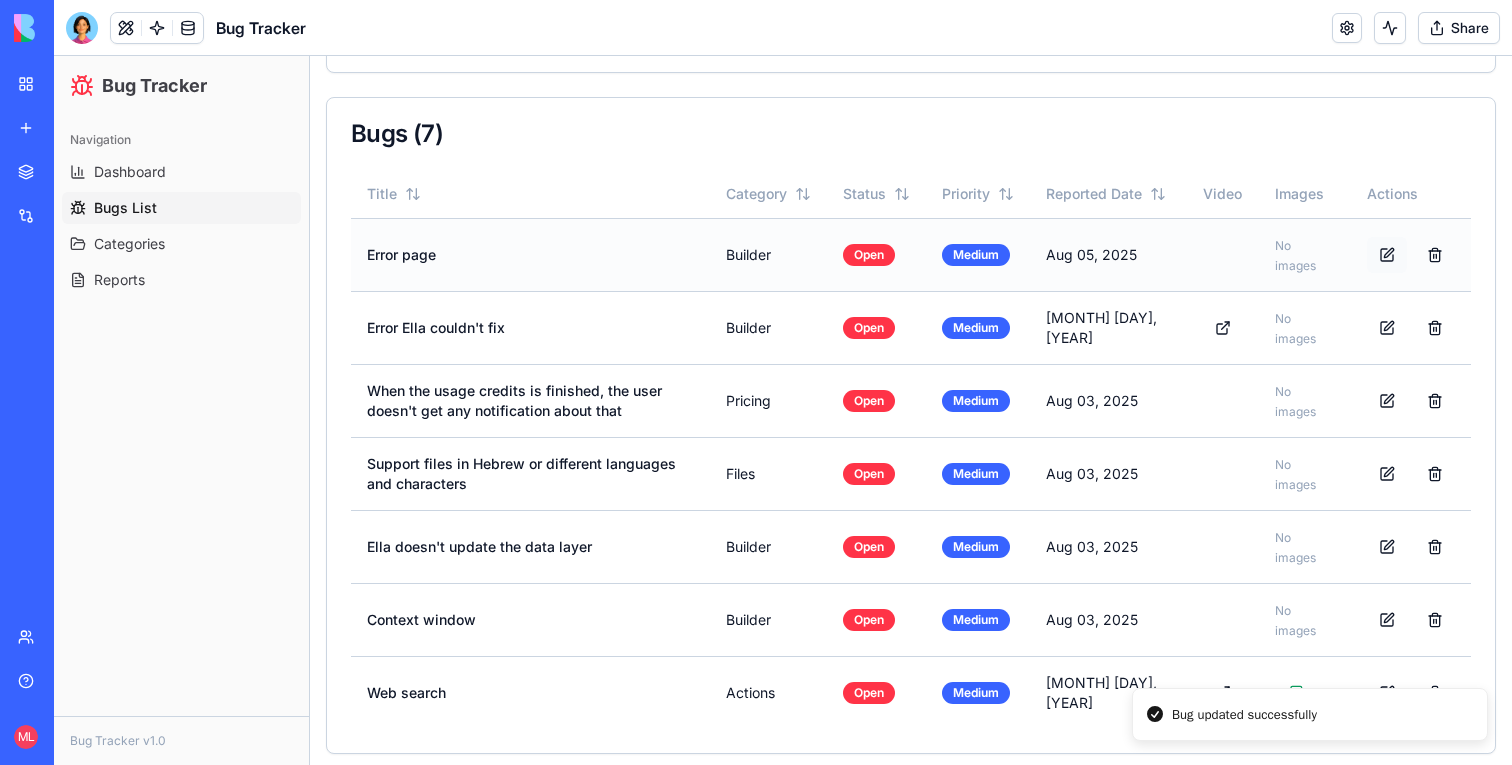 click at bounding box center (1387, 255) 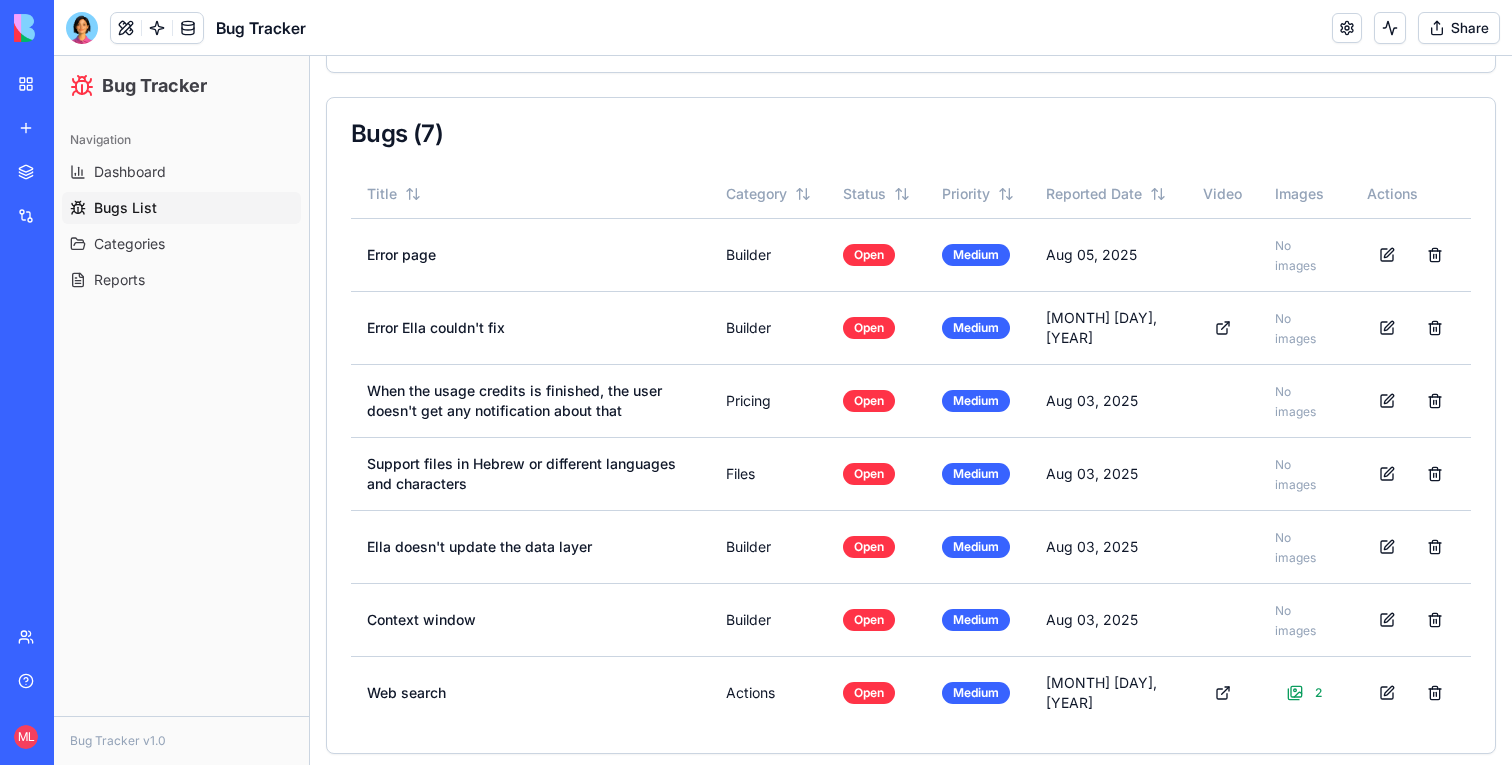 click on "Bug Tracker Share" at bounding box center [783, 28] 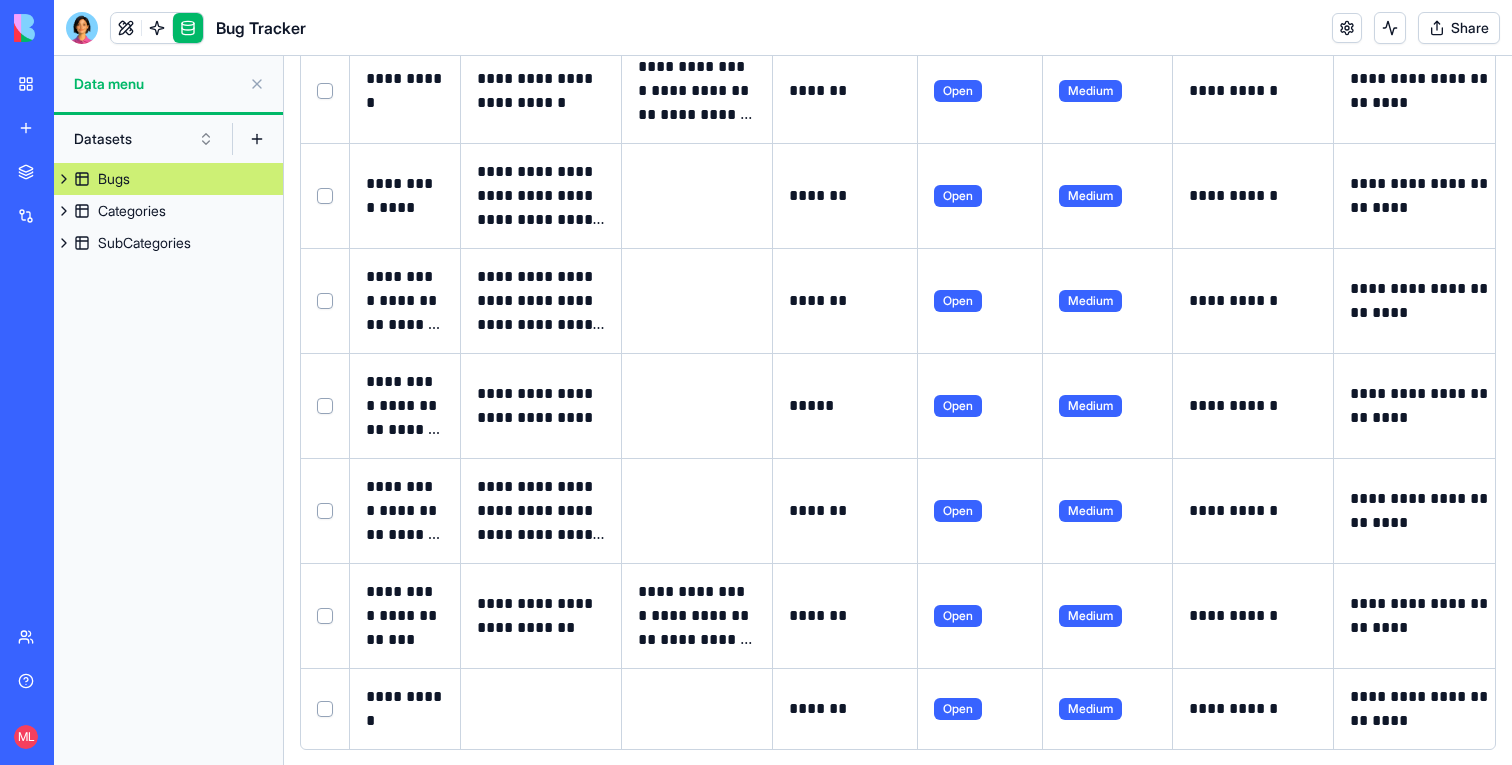 scroll, scrollTop: 0, scrollLeft: 0, axis: both 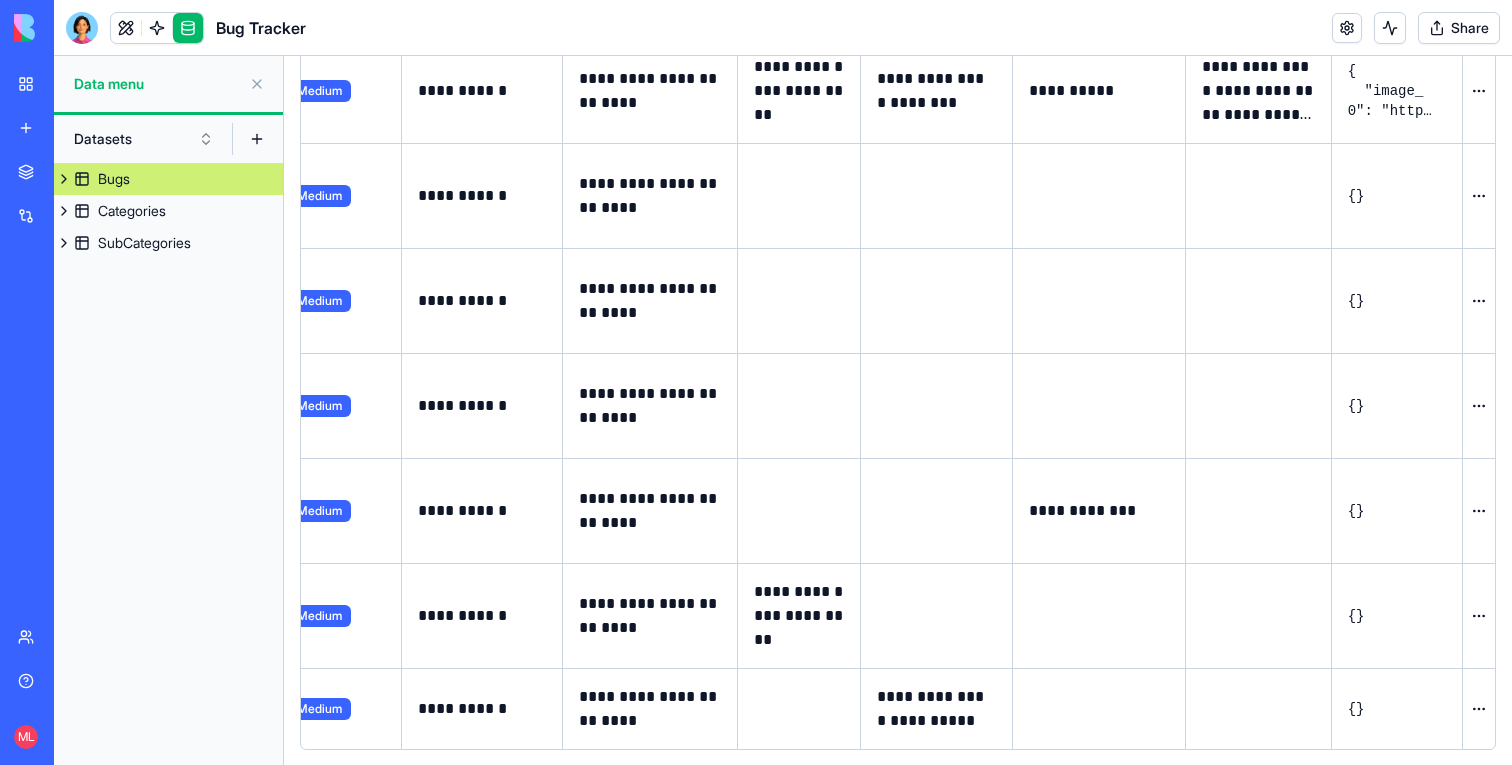 click at bounding box center [0, 0] 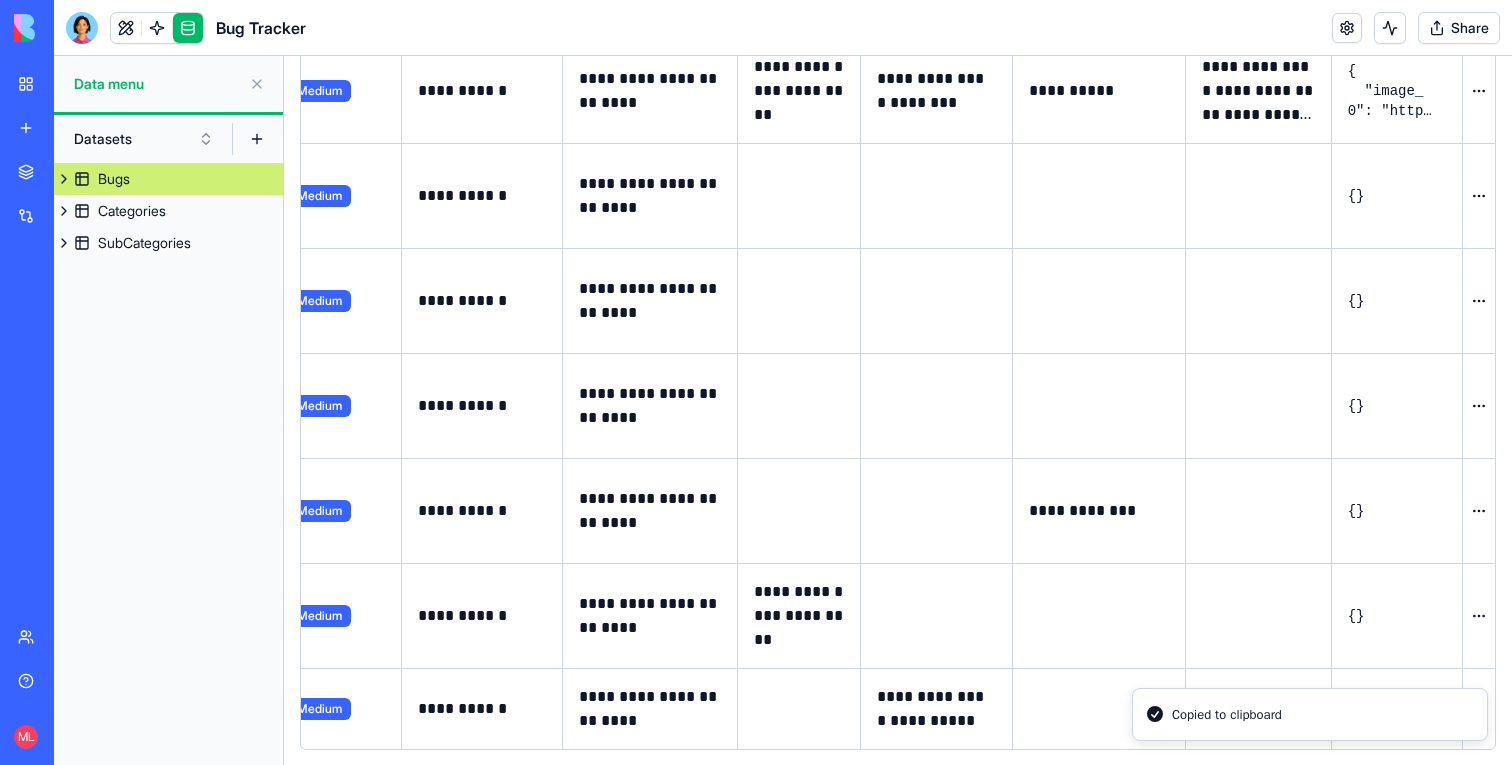 click at bounding box center (0, 0) 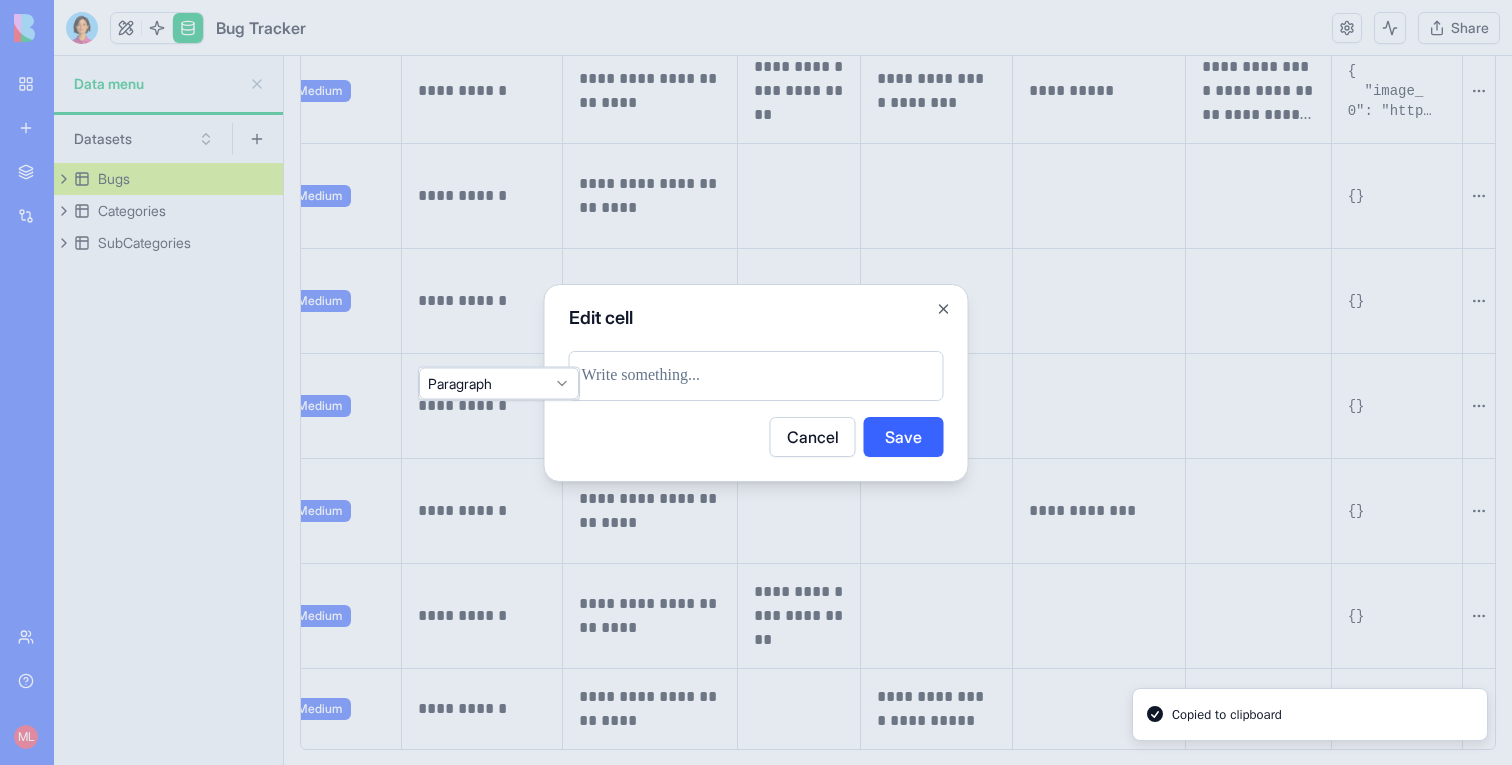 click at bounding box center (756, 376) 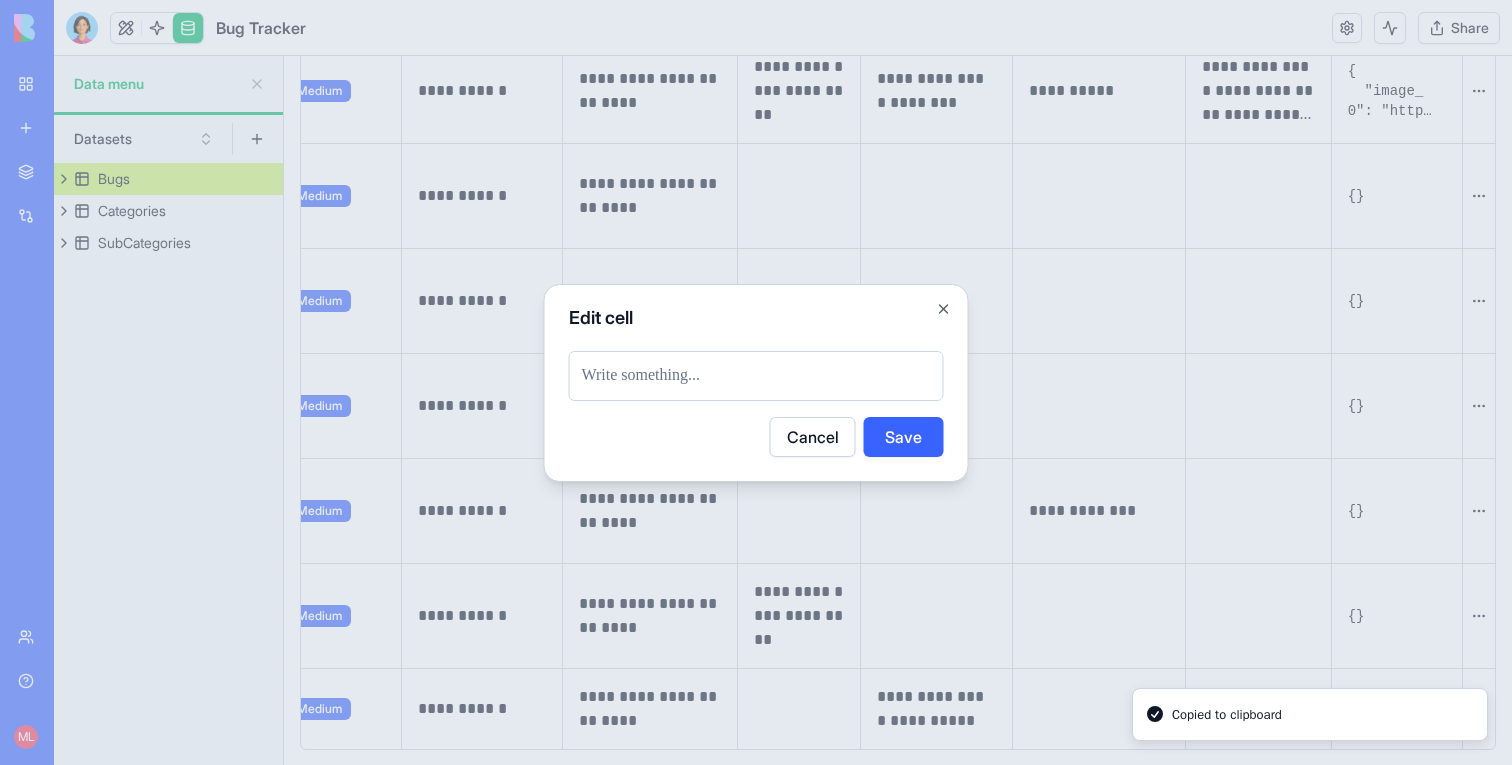 click at bounding box center (756, 376) 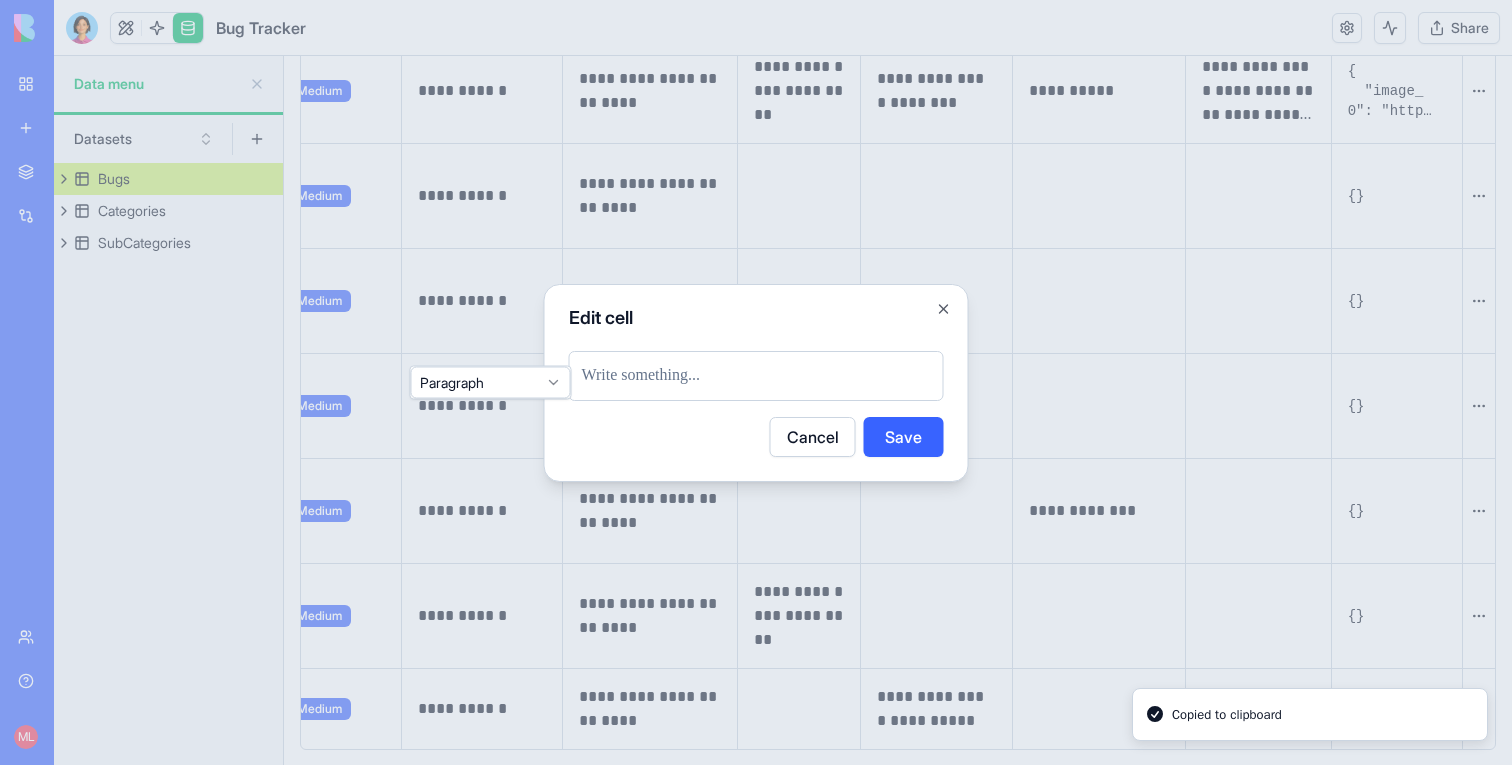 paste 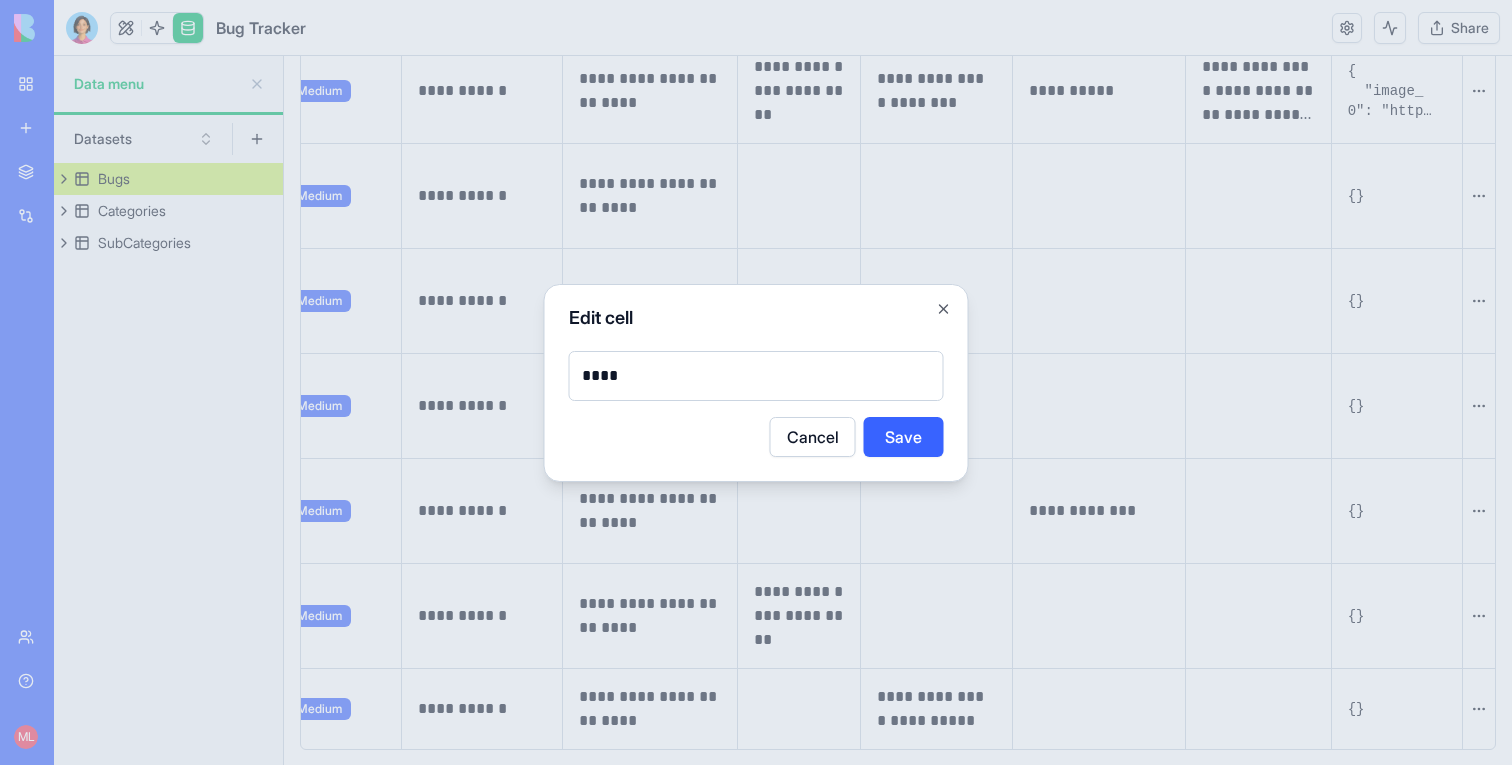 type 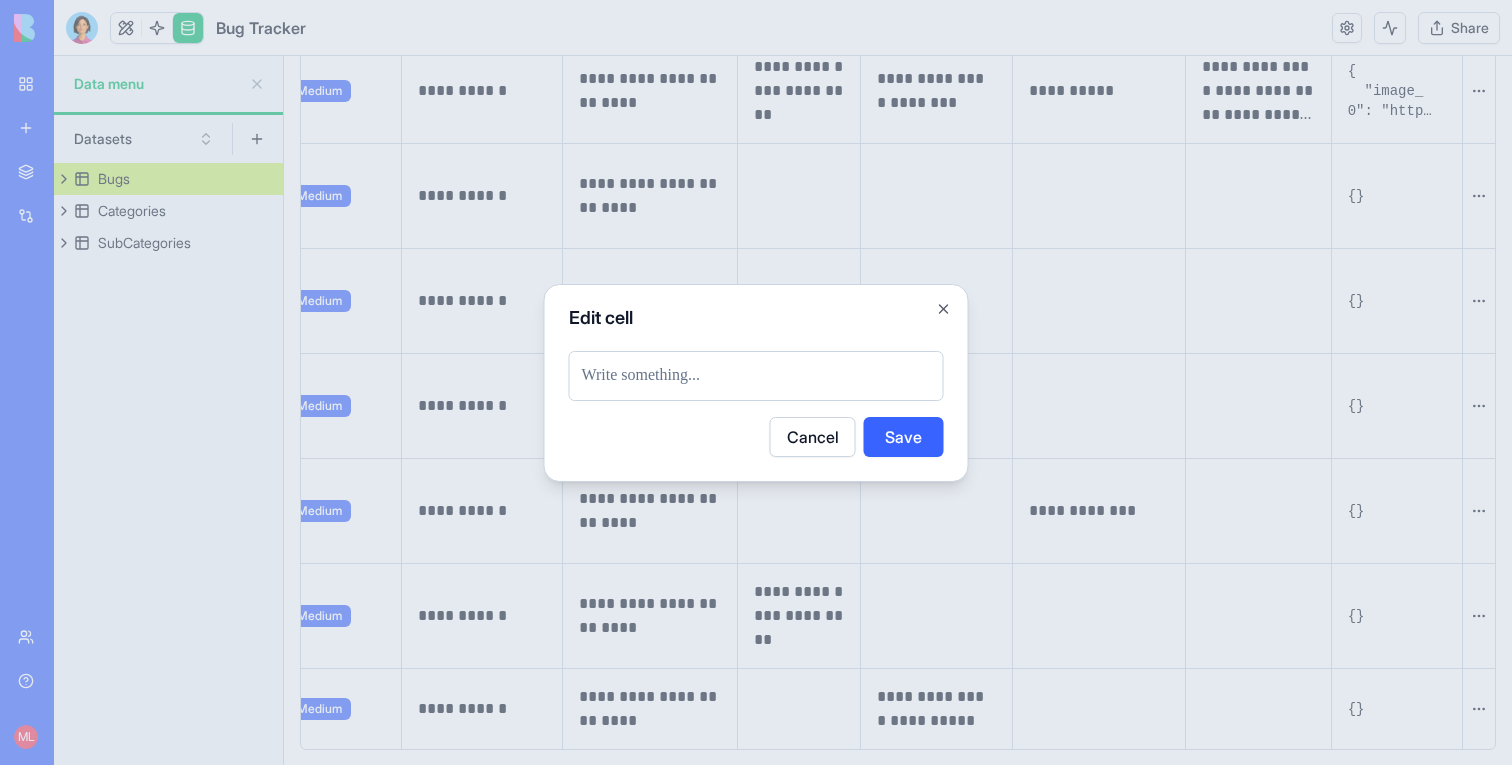 click on "Edit cell Cancel Save Close" at bounding box center [756, 383] 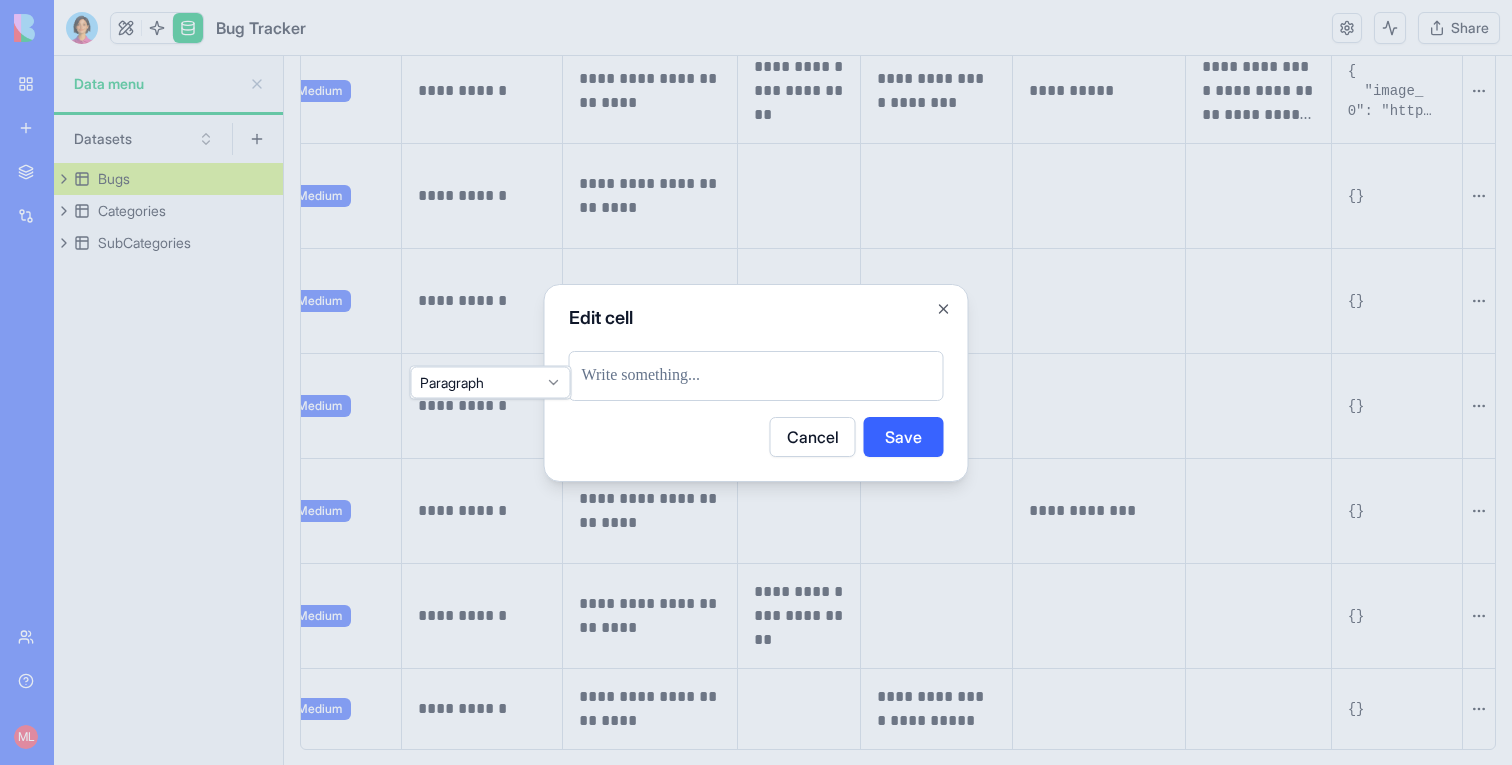 click at bounding box center [756, 376] 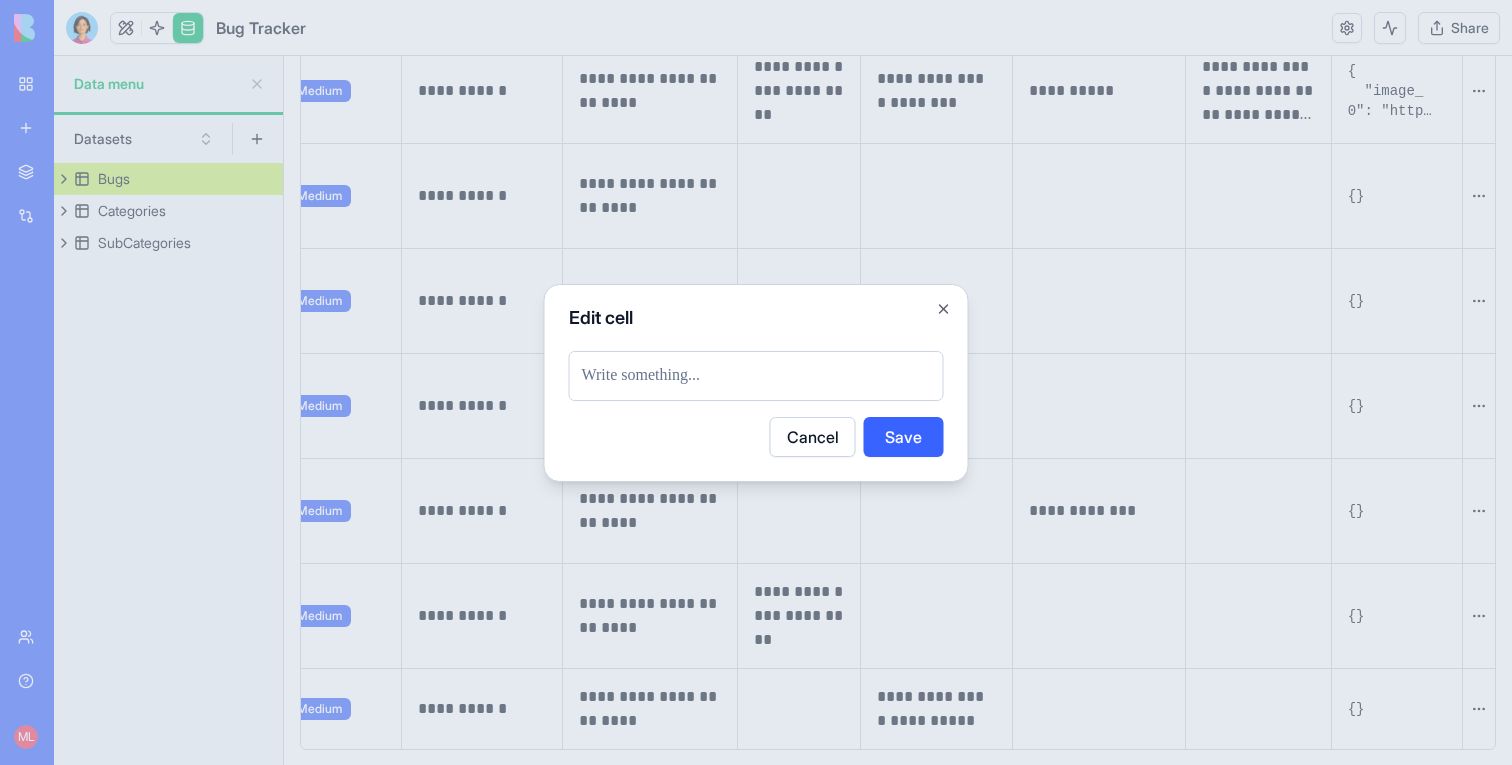 click at bounding box center [756, 376] 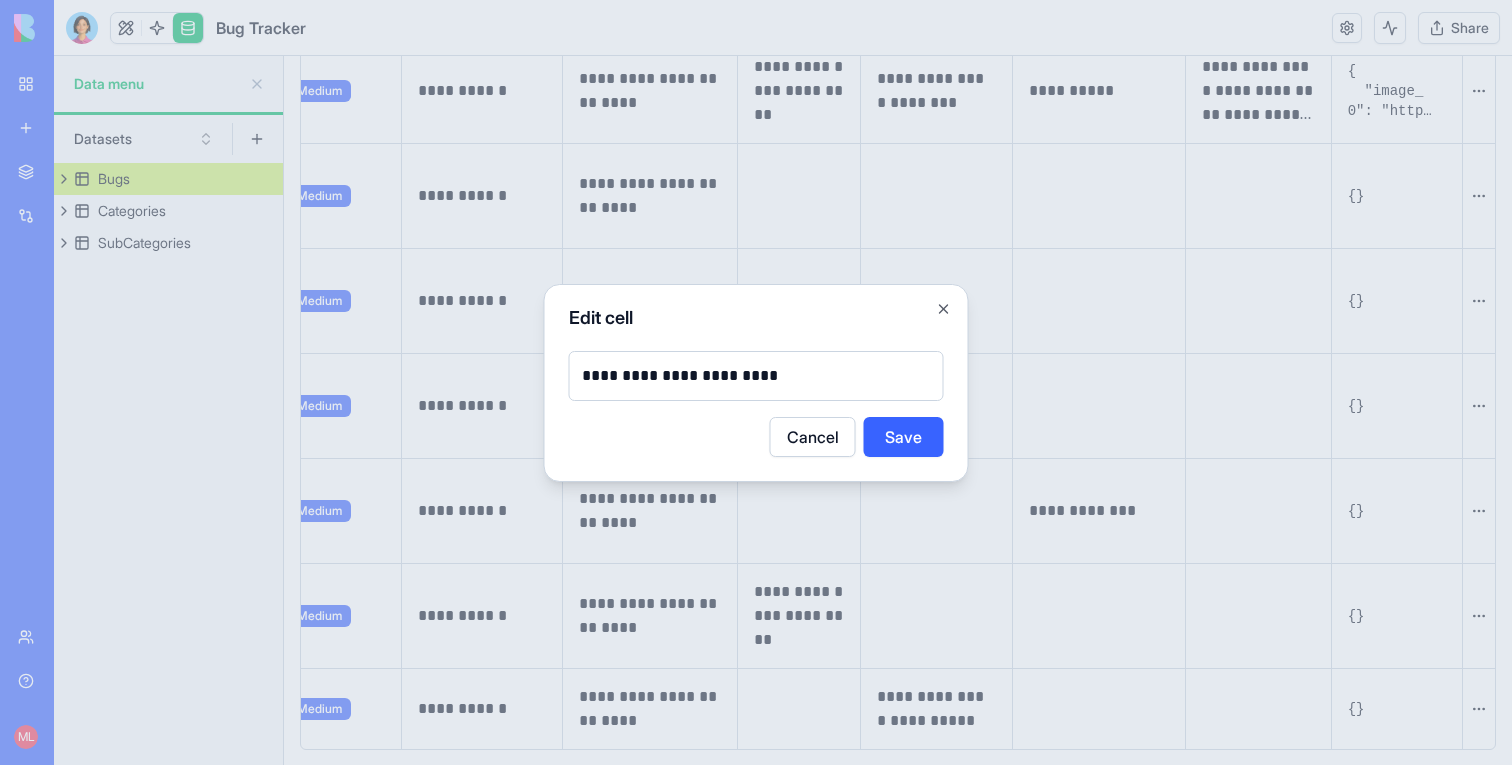 click on "Save" at bounding box center (904, 437) 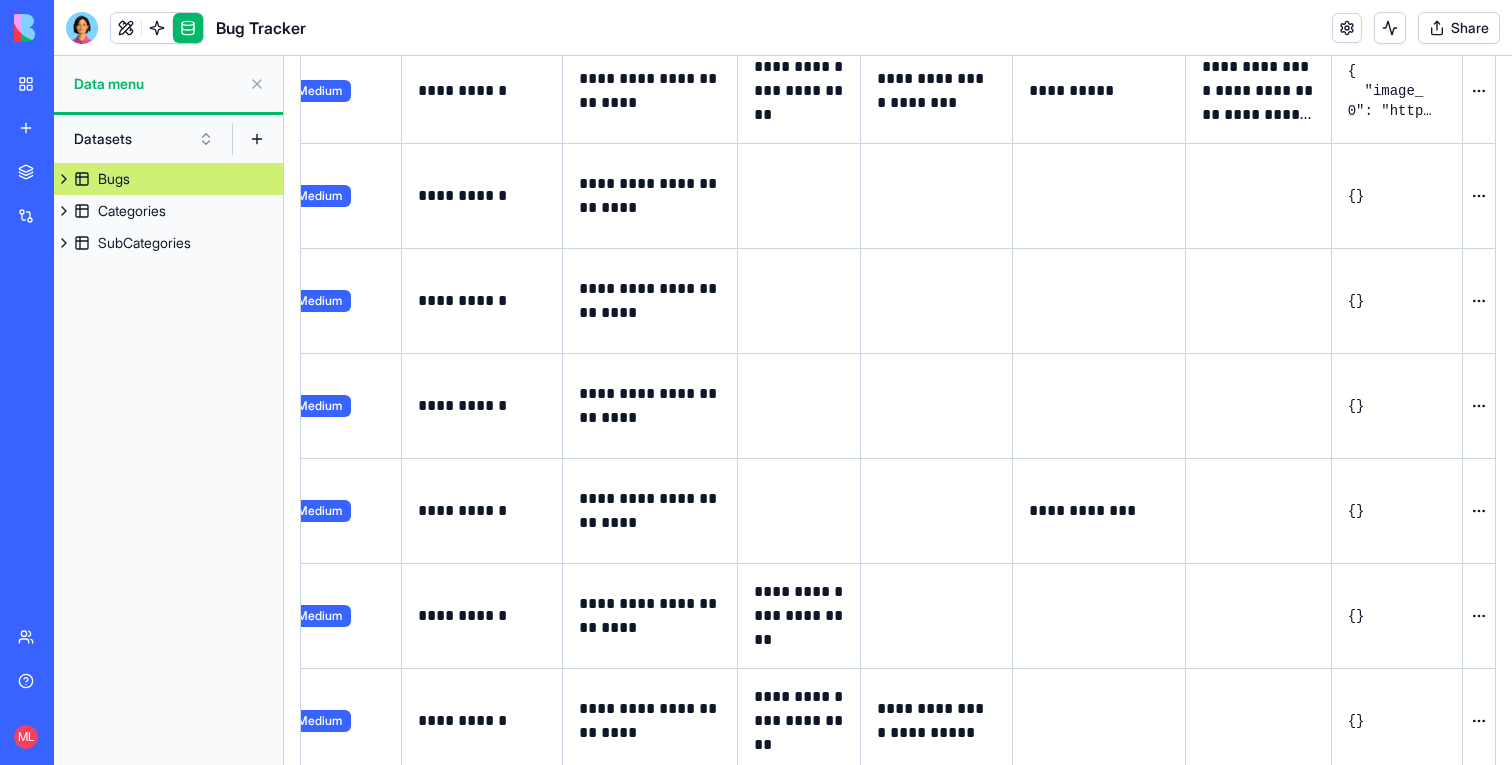 scroll, scrollTop: 227, scrollLeft: 0, axis: vertical 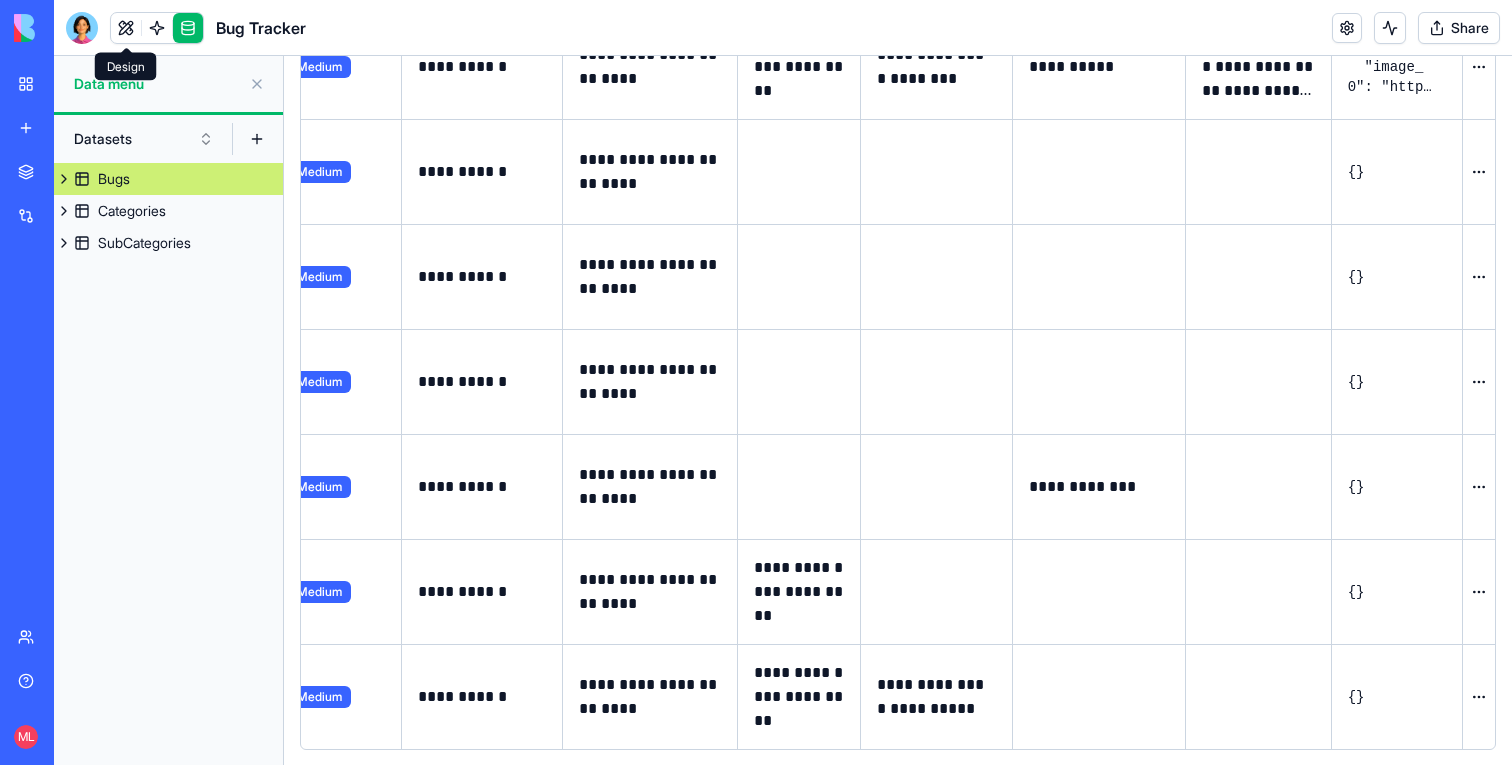 click at bounding box center (126, 28) 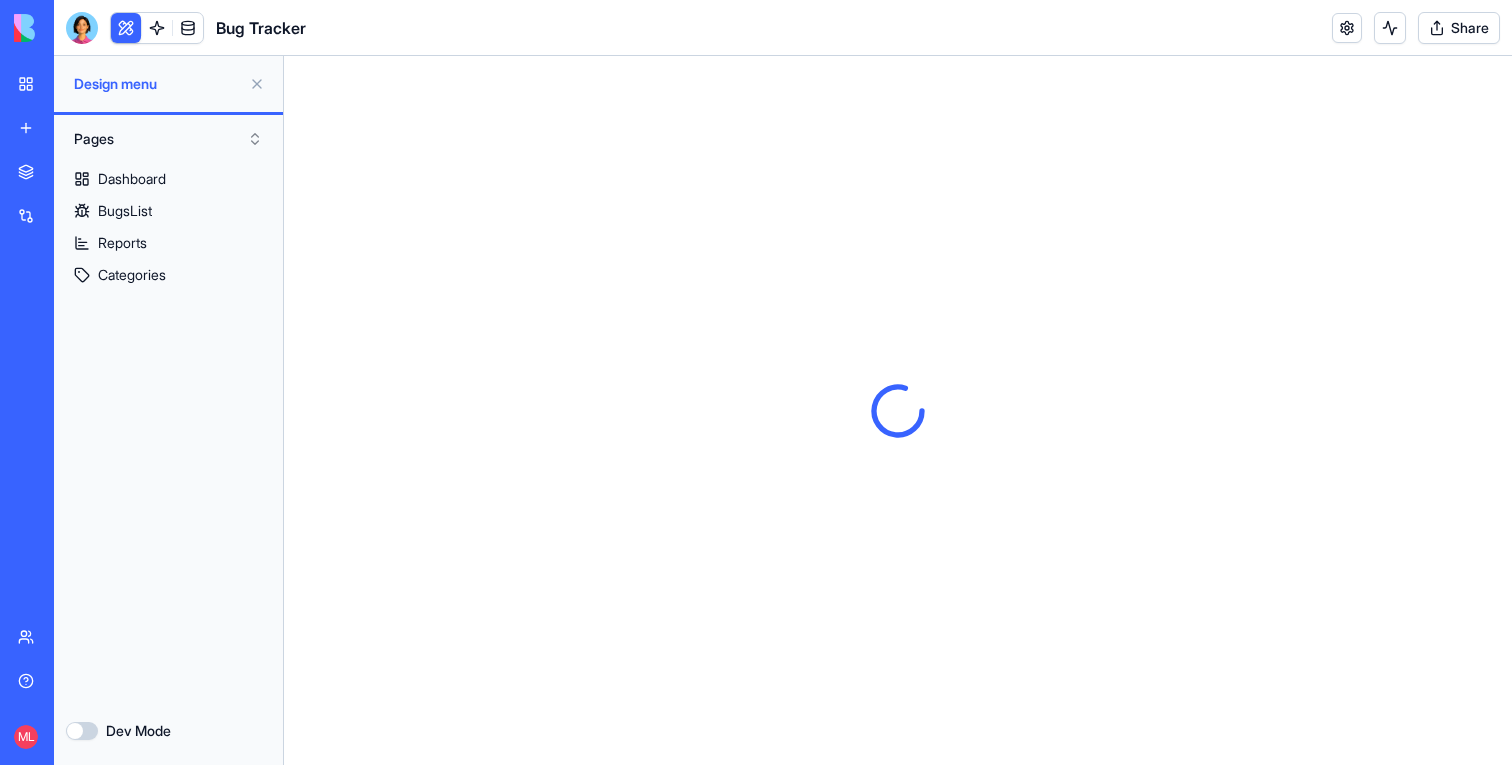 scroll, scrollTop: 0, scrollLeft: 0, axis: both 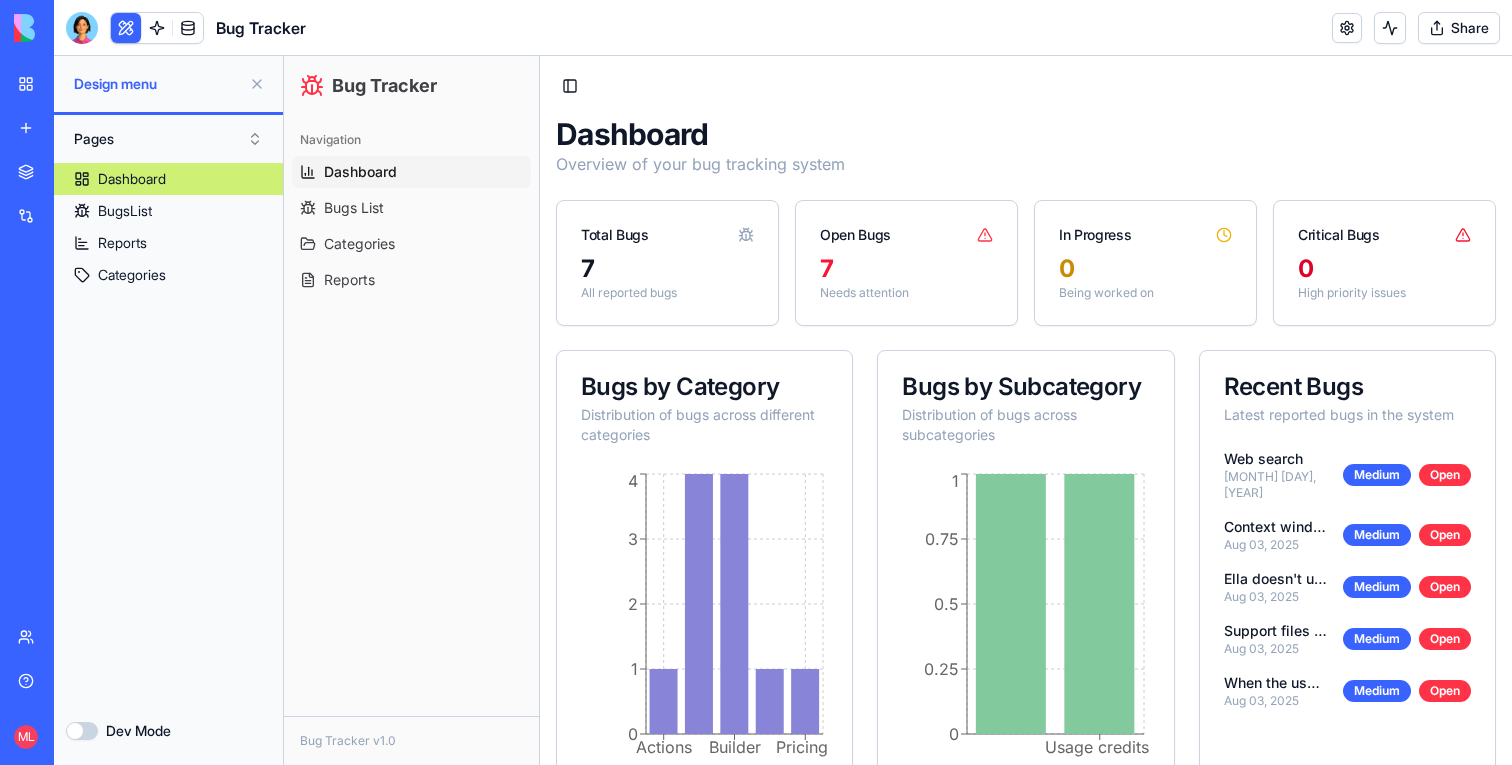 click at bounding box center [126, 28] 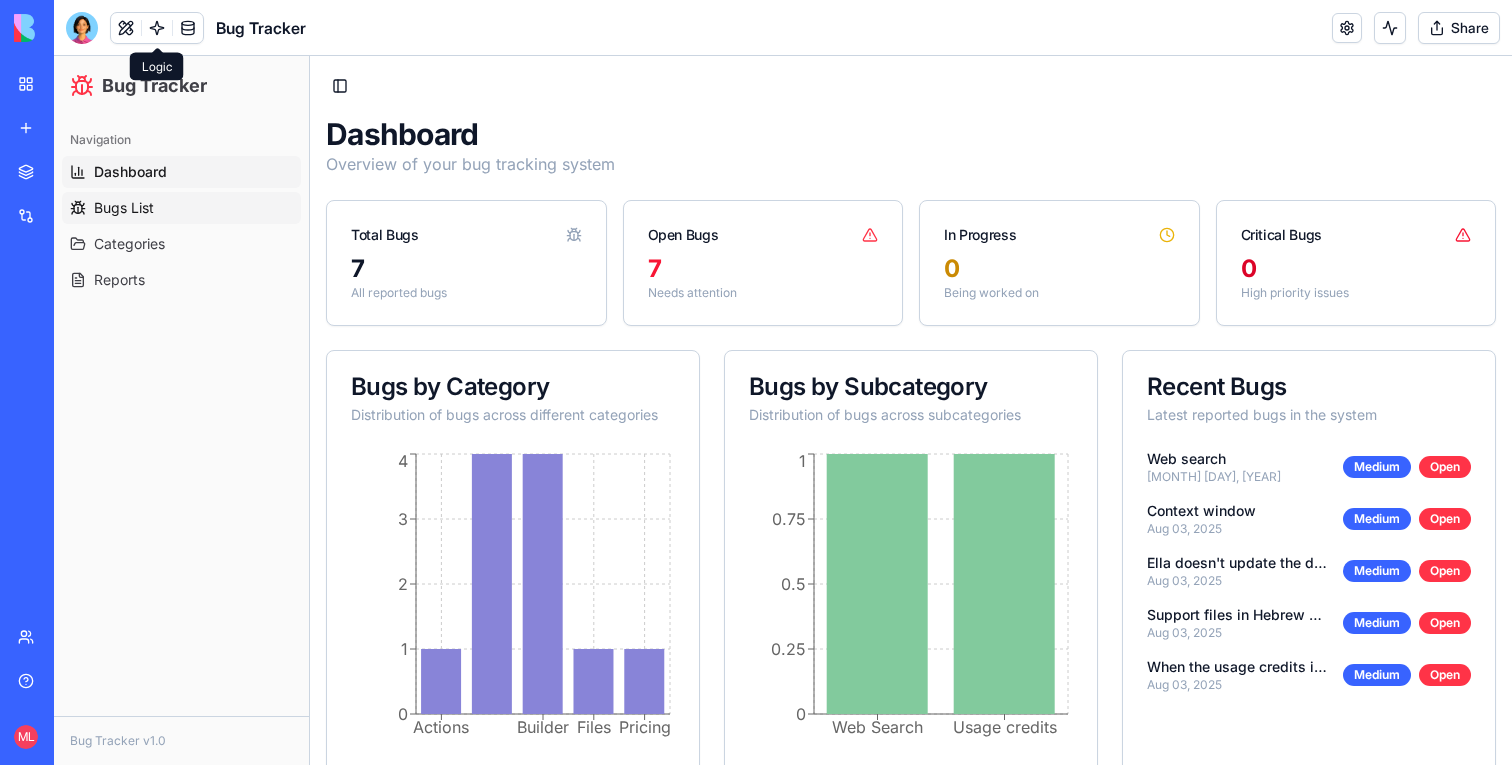 click on "Bugs List" at bounding box center [181, 208] 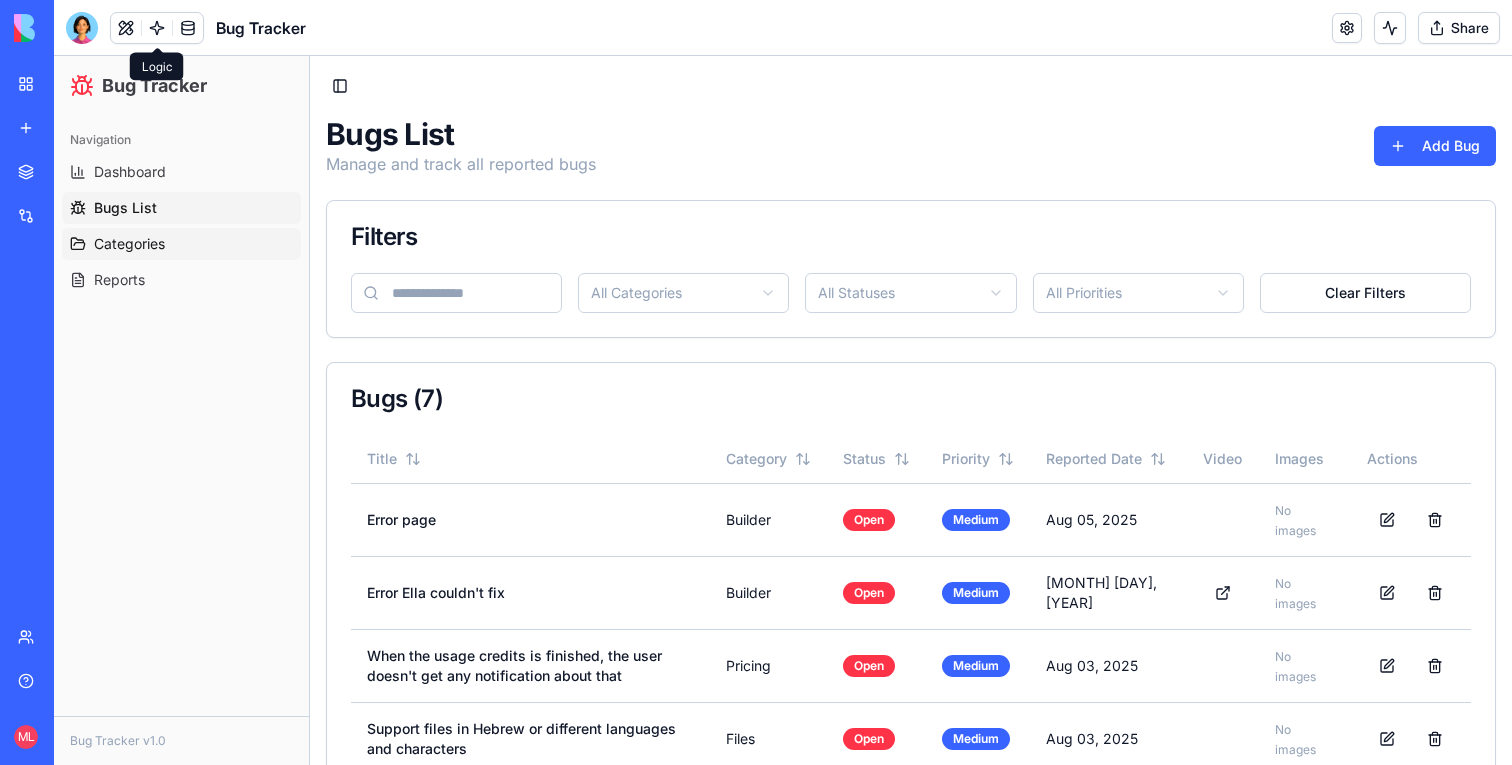 click on "Categories" at bounding box center (129, 244) 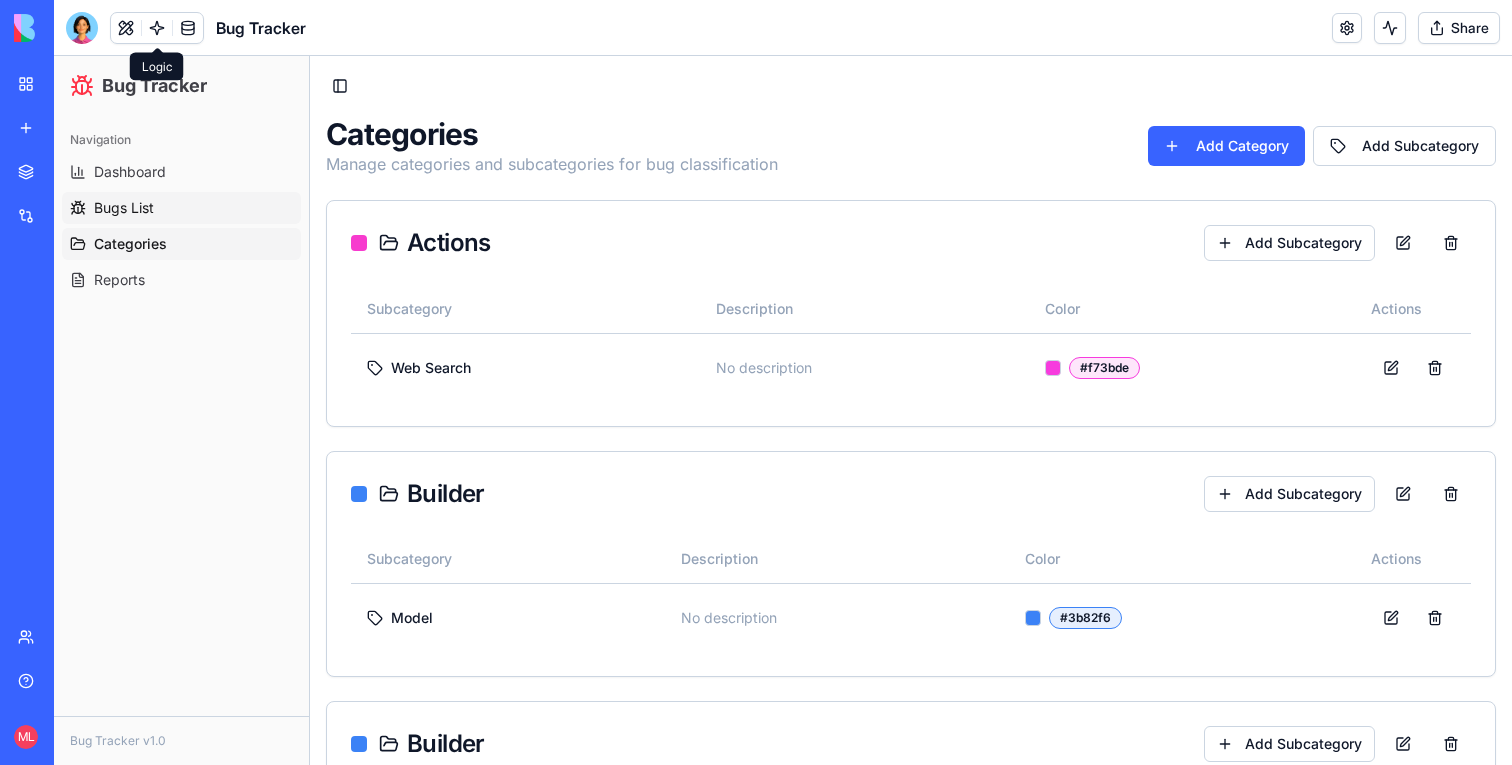 click on "Bugs List" at bounding box center [181, 208] 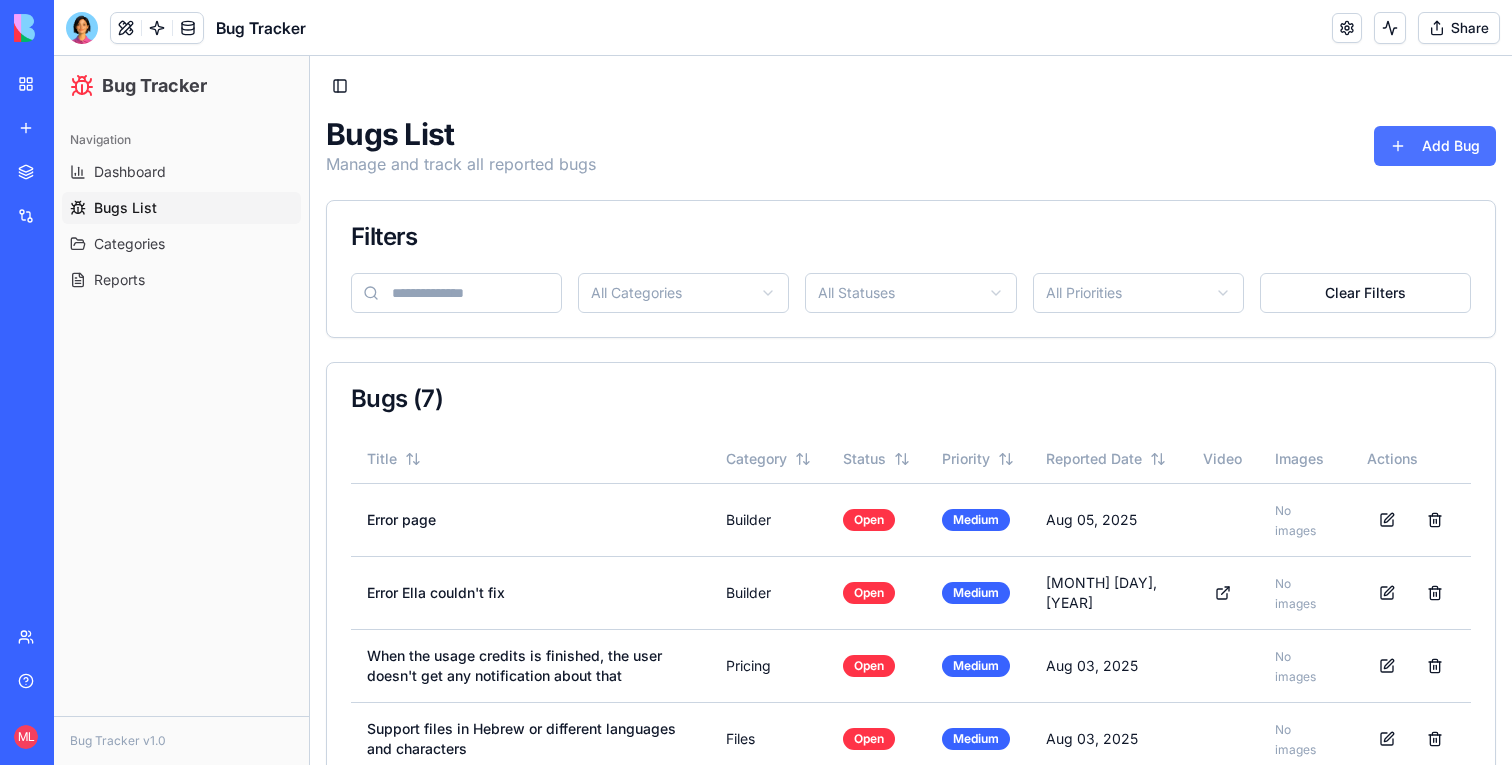 click on "Add Bug" at bounding box center [1435, 146] 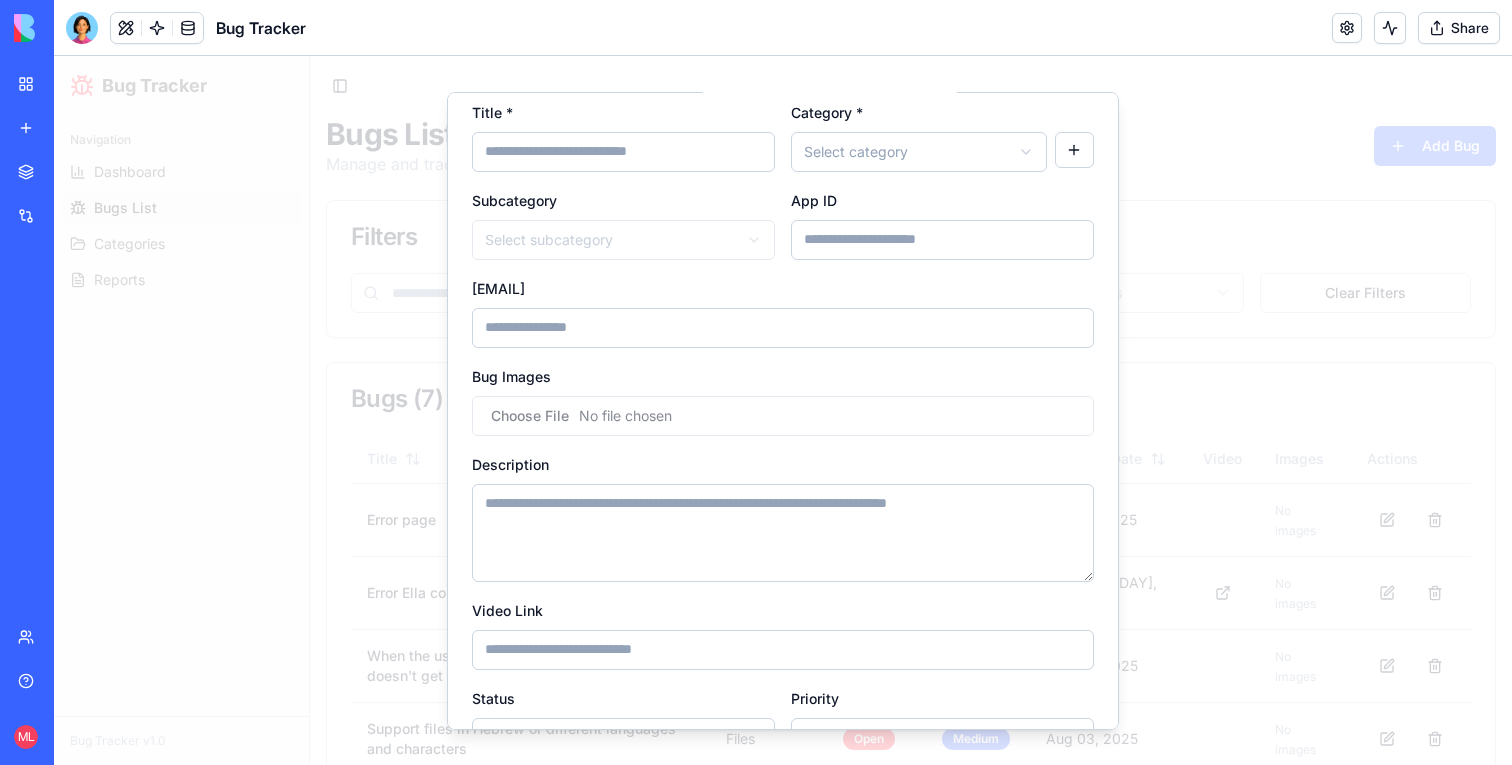 scroll, scrollTop: 202, scrollLeft: 0, axis: vertical 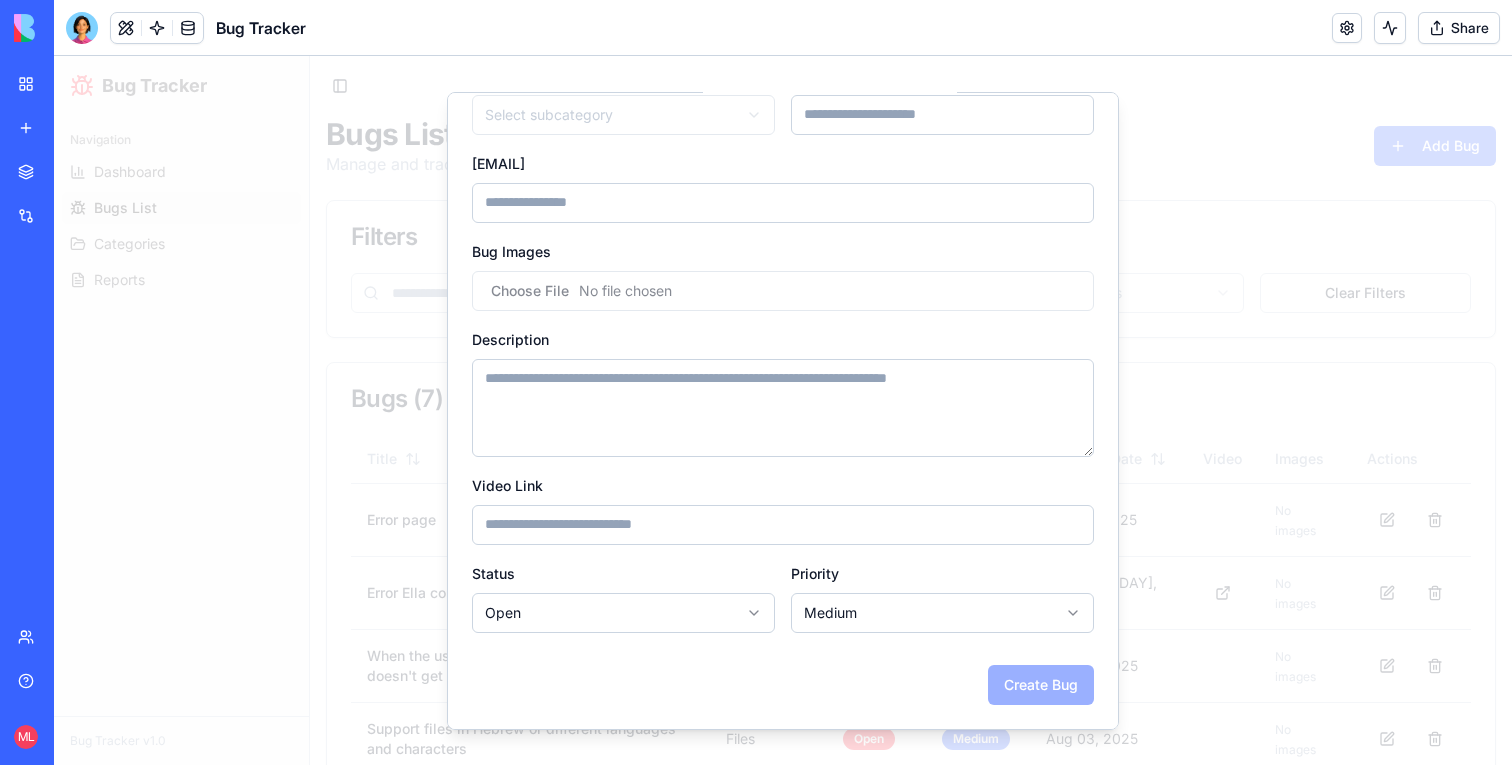 click on "Description" at bounding box center [783, 407] 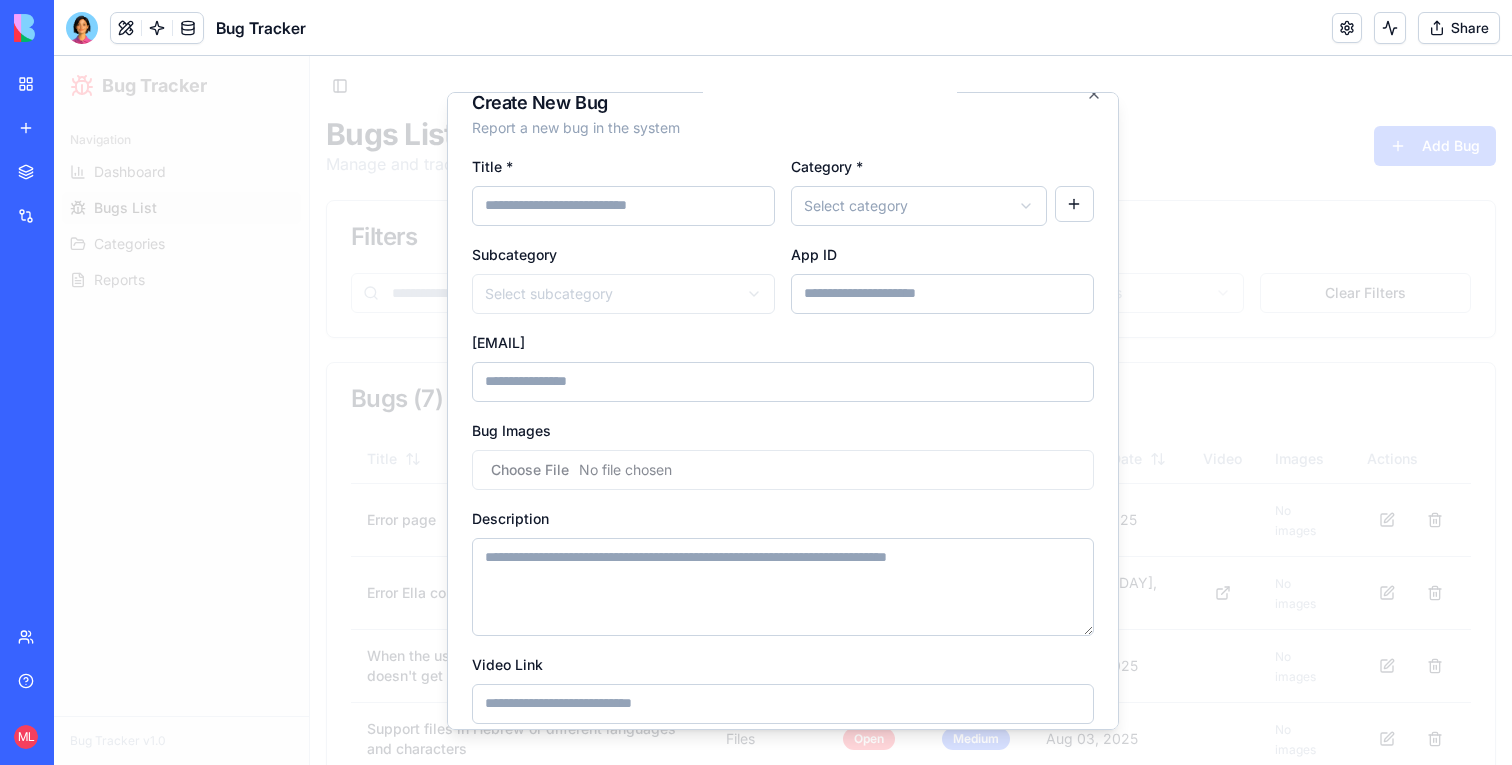 scroll, scrollTop: 0, scrollLeft: 0, axis: both 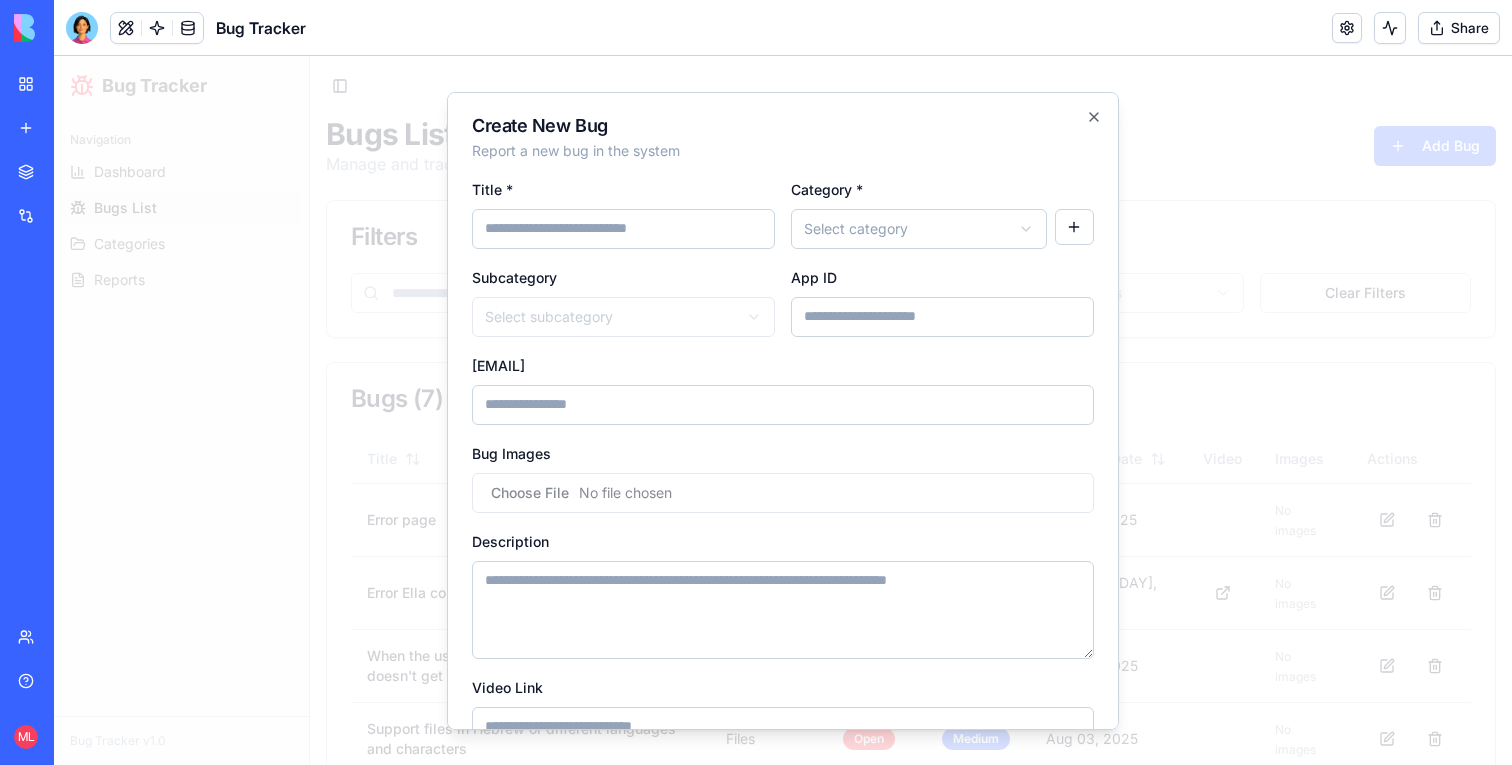 click on "Bug Images" at bounding box center [783, 492] 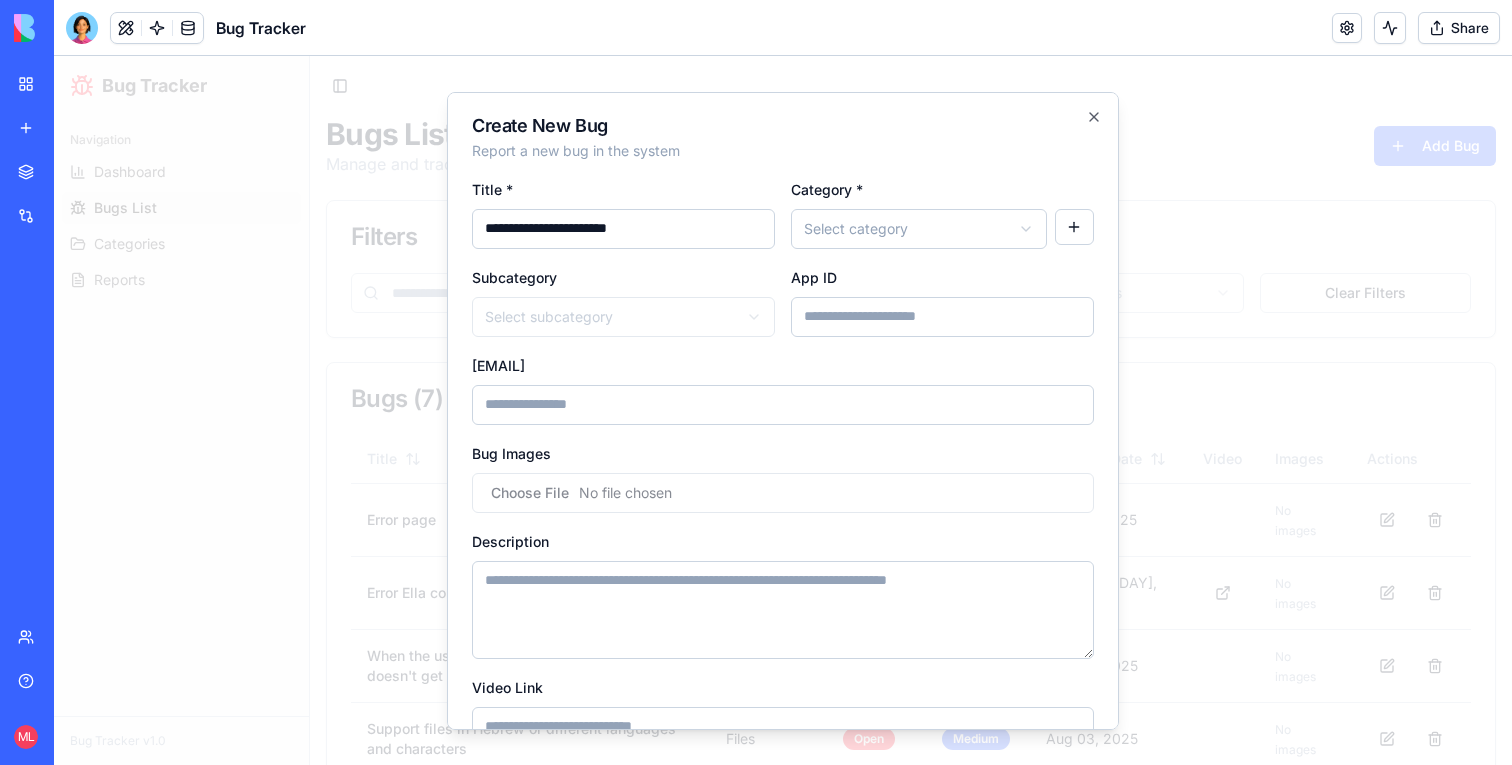 type on "**********" 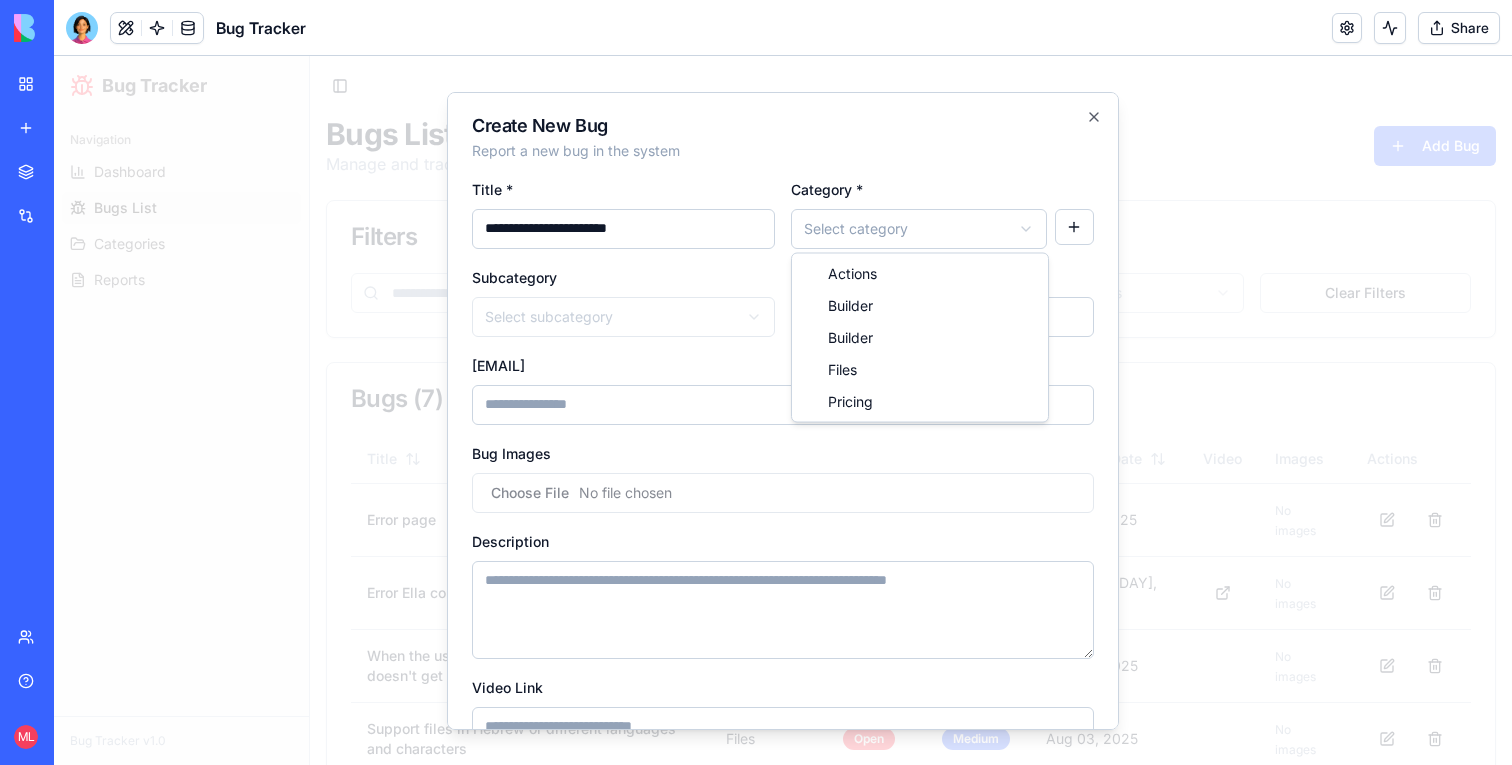 click on "**********" at bounding box center [783, 545] 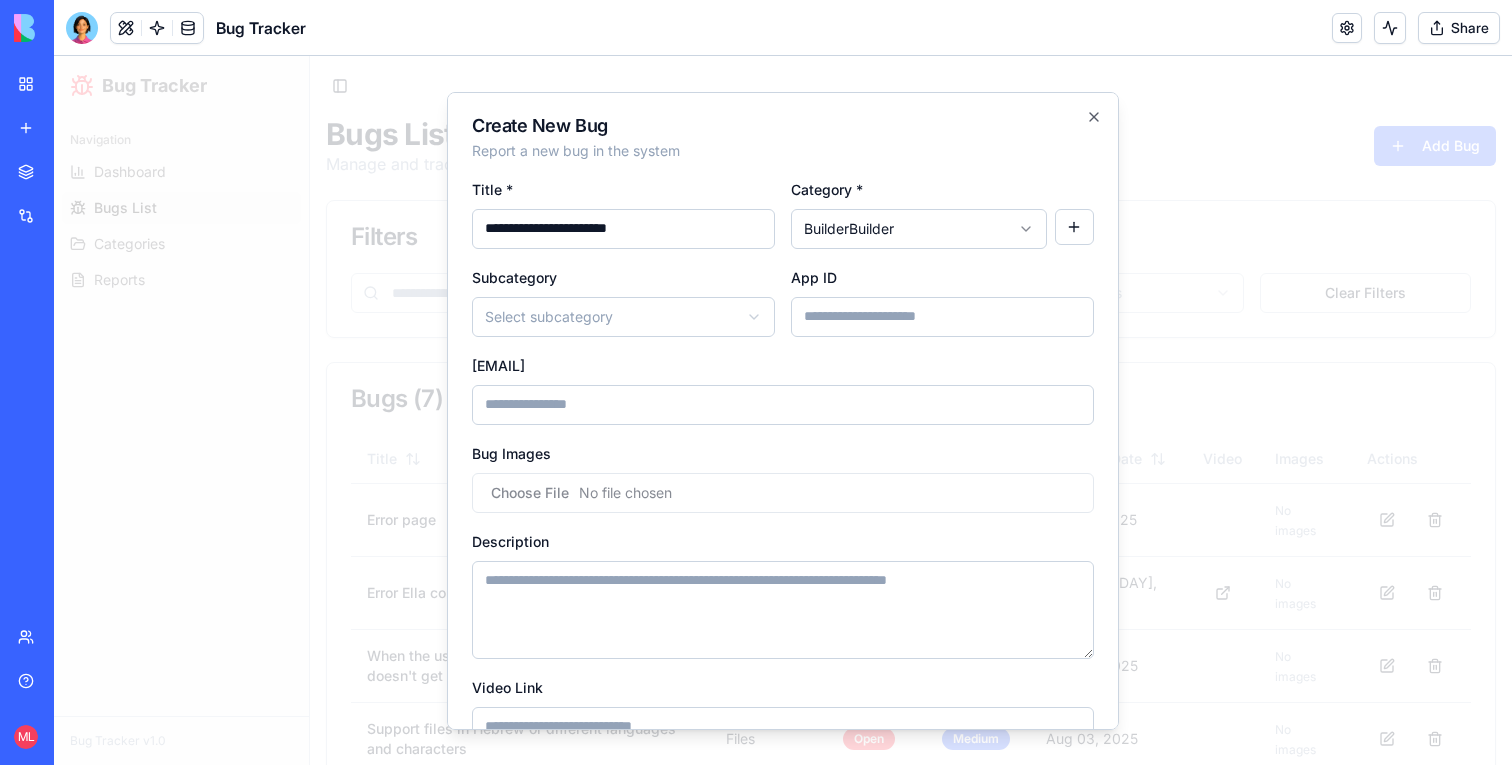 click on "**********" at bounding box center [783, 545] 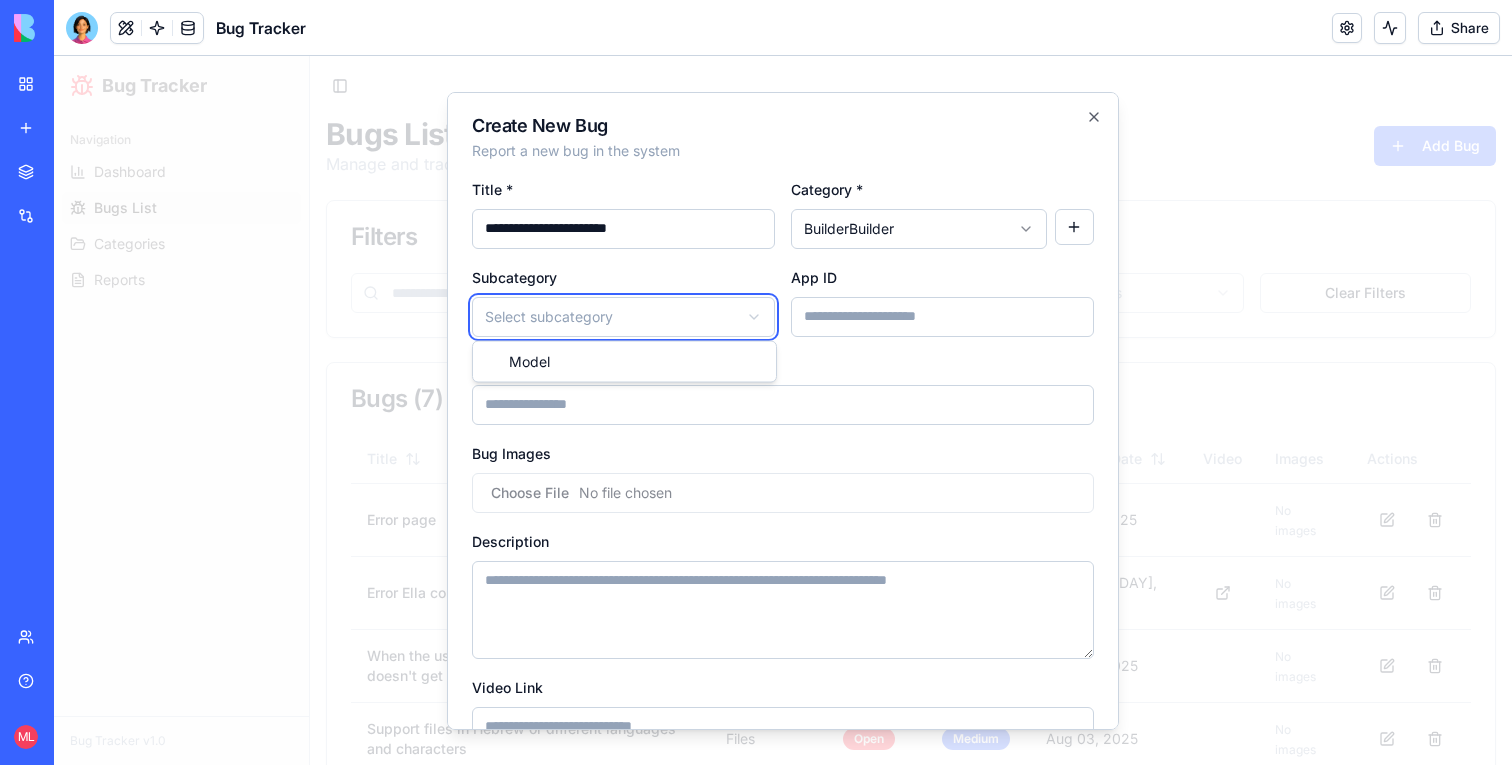 click at bounding box center (783, 410) 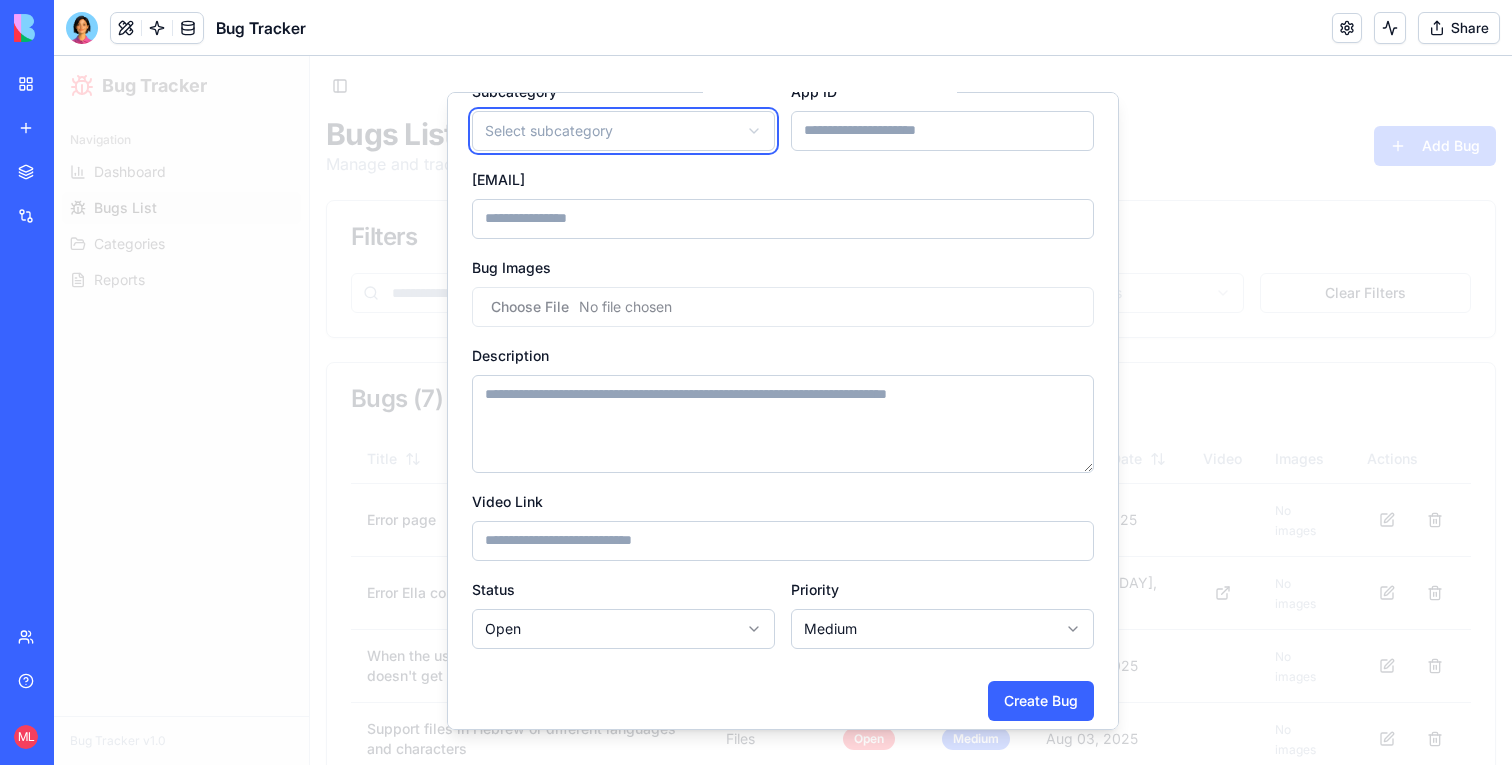 scroll, scrollTop: 202, scrollLeft: 0, axis: vertical 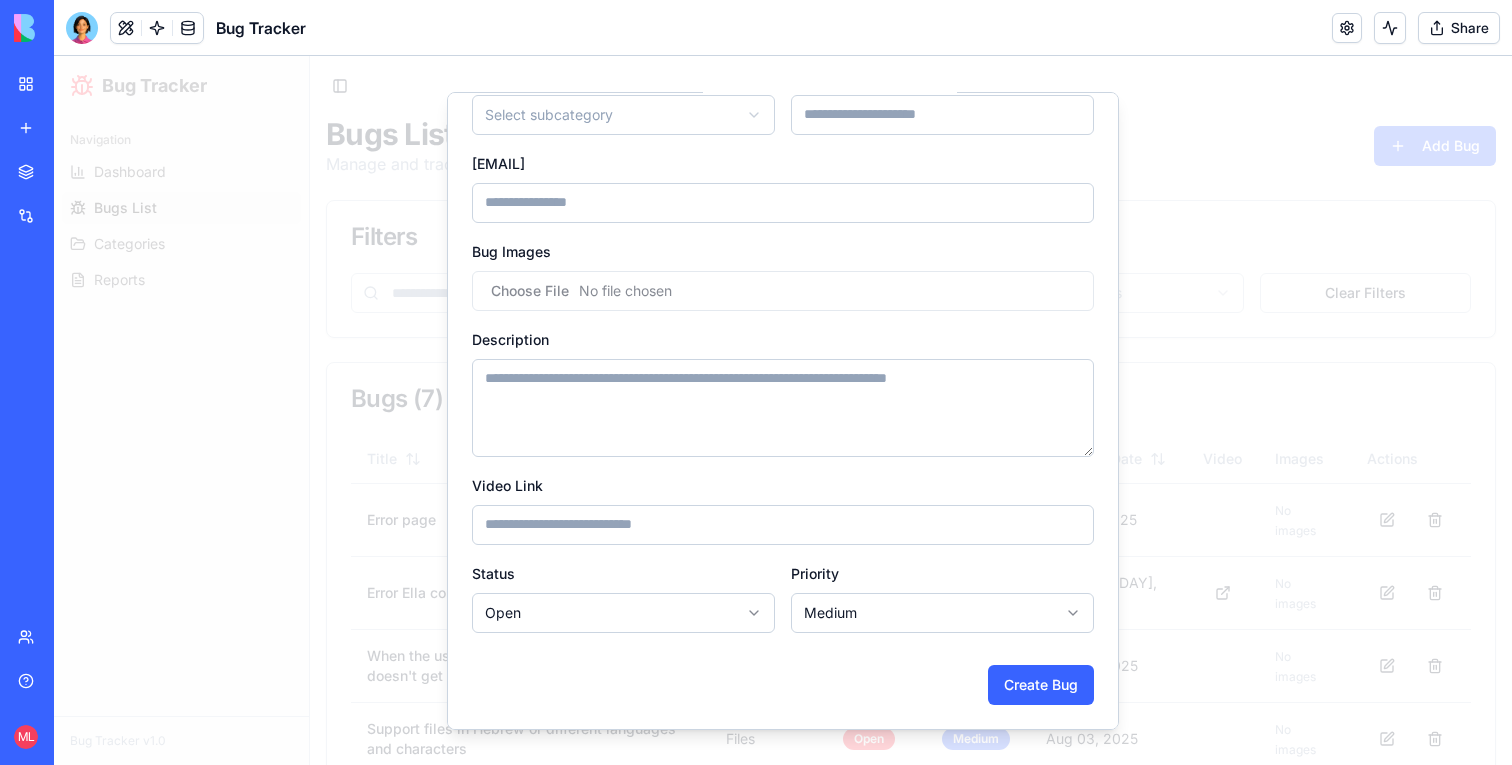 click on "Description" at bounding box center (783, 407) 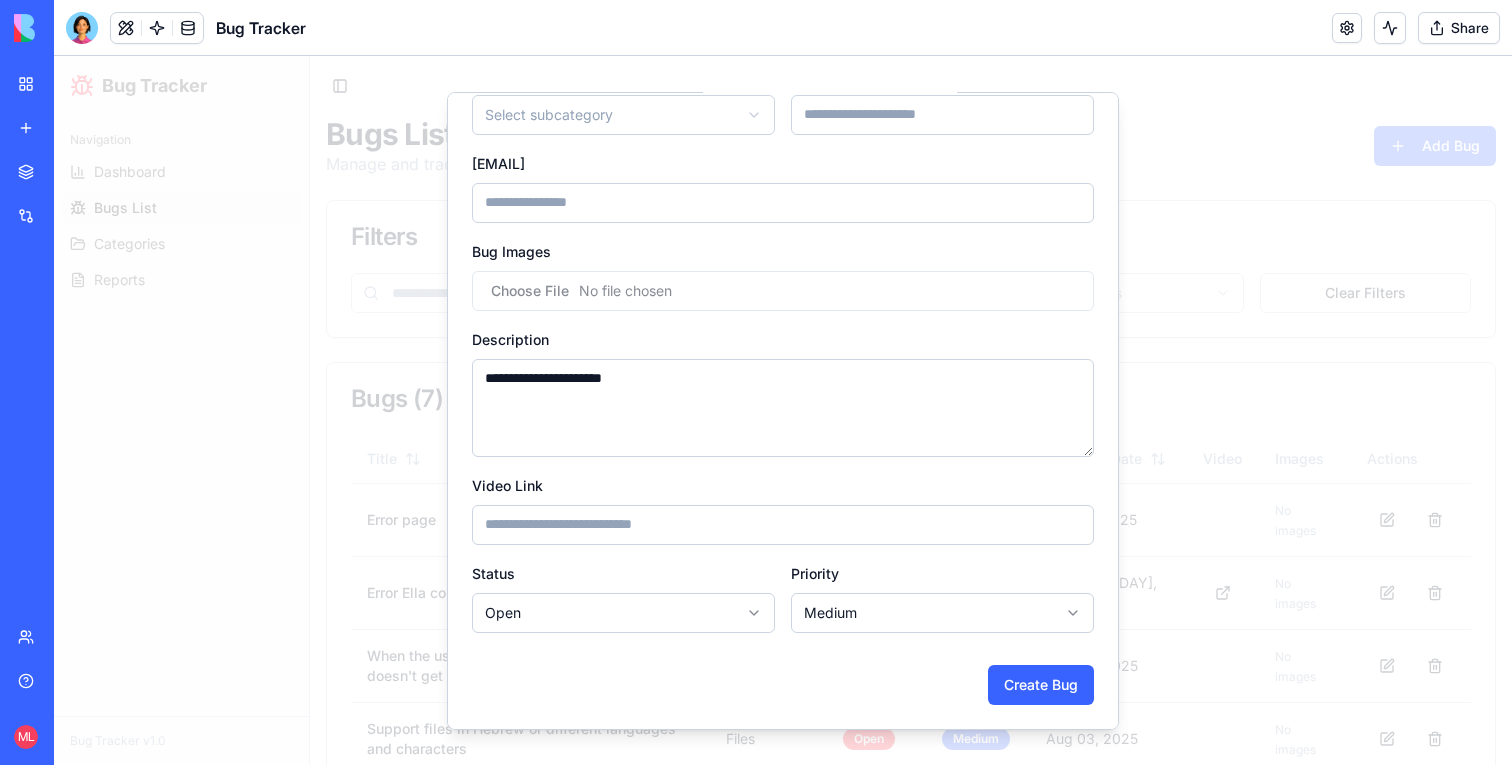 type on "**********" 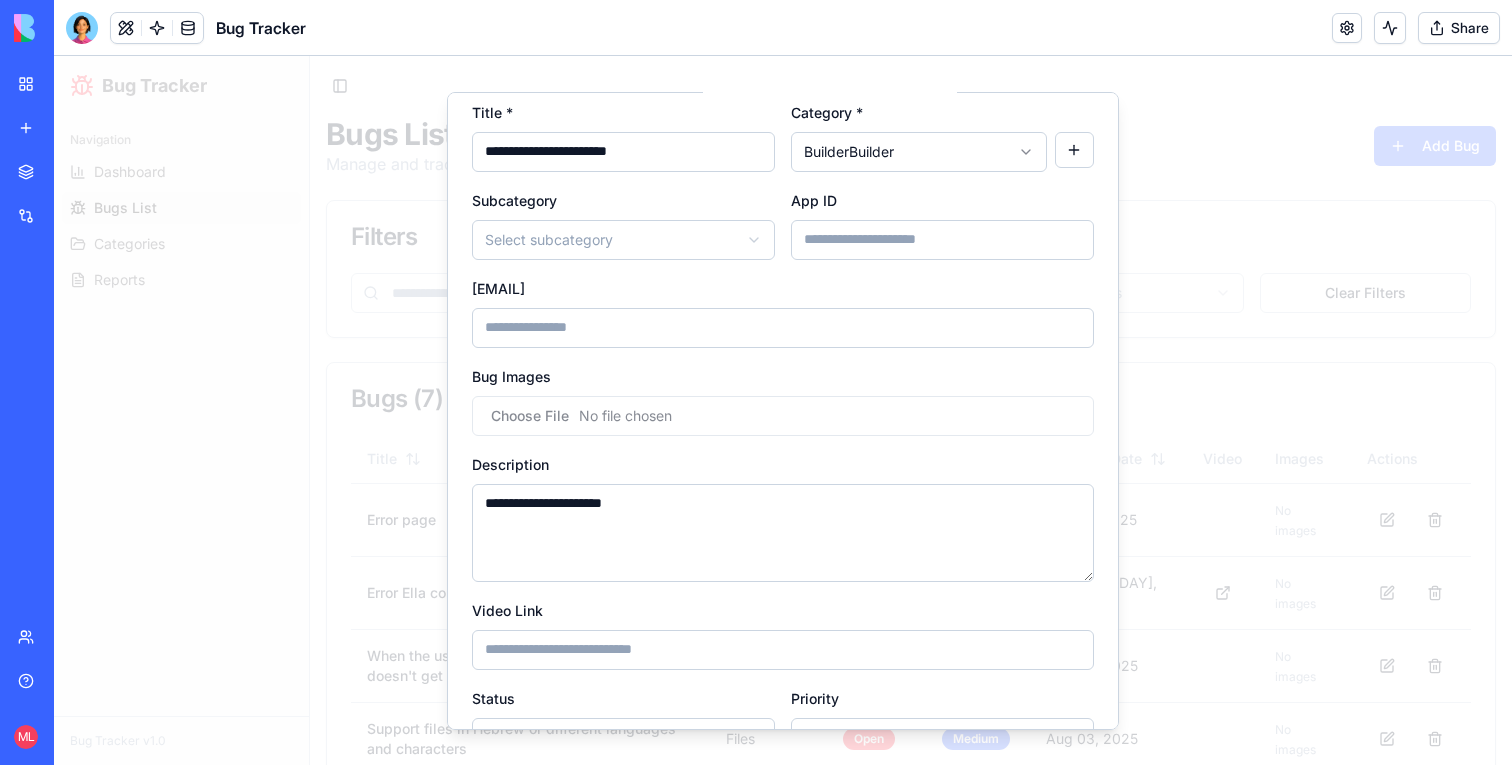 scroll, scrollTop: 0, scrollLeft: 0, axis: both 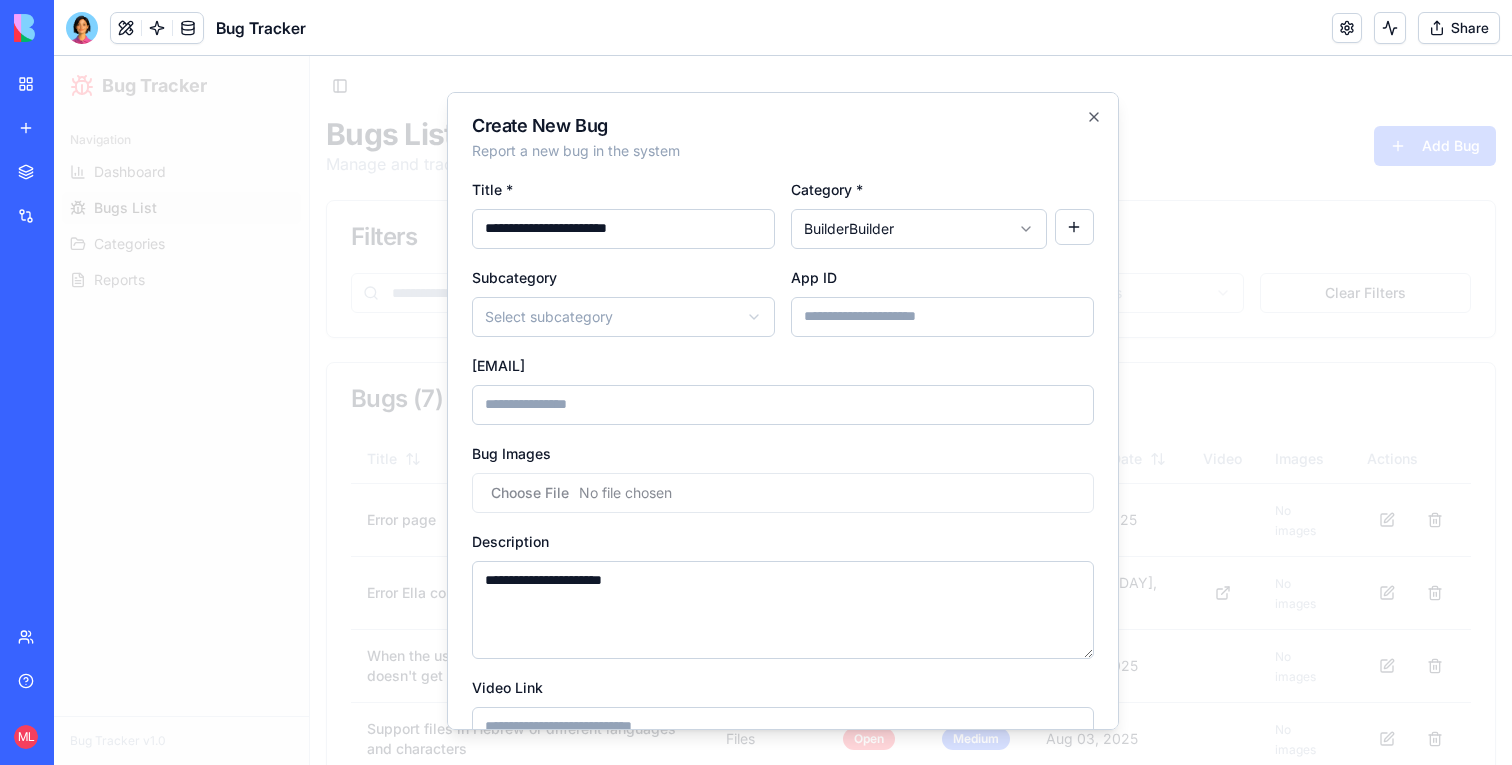 click on "App ID" at bounding box center (942, 316) 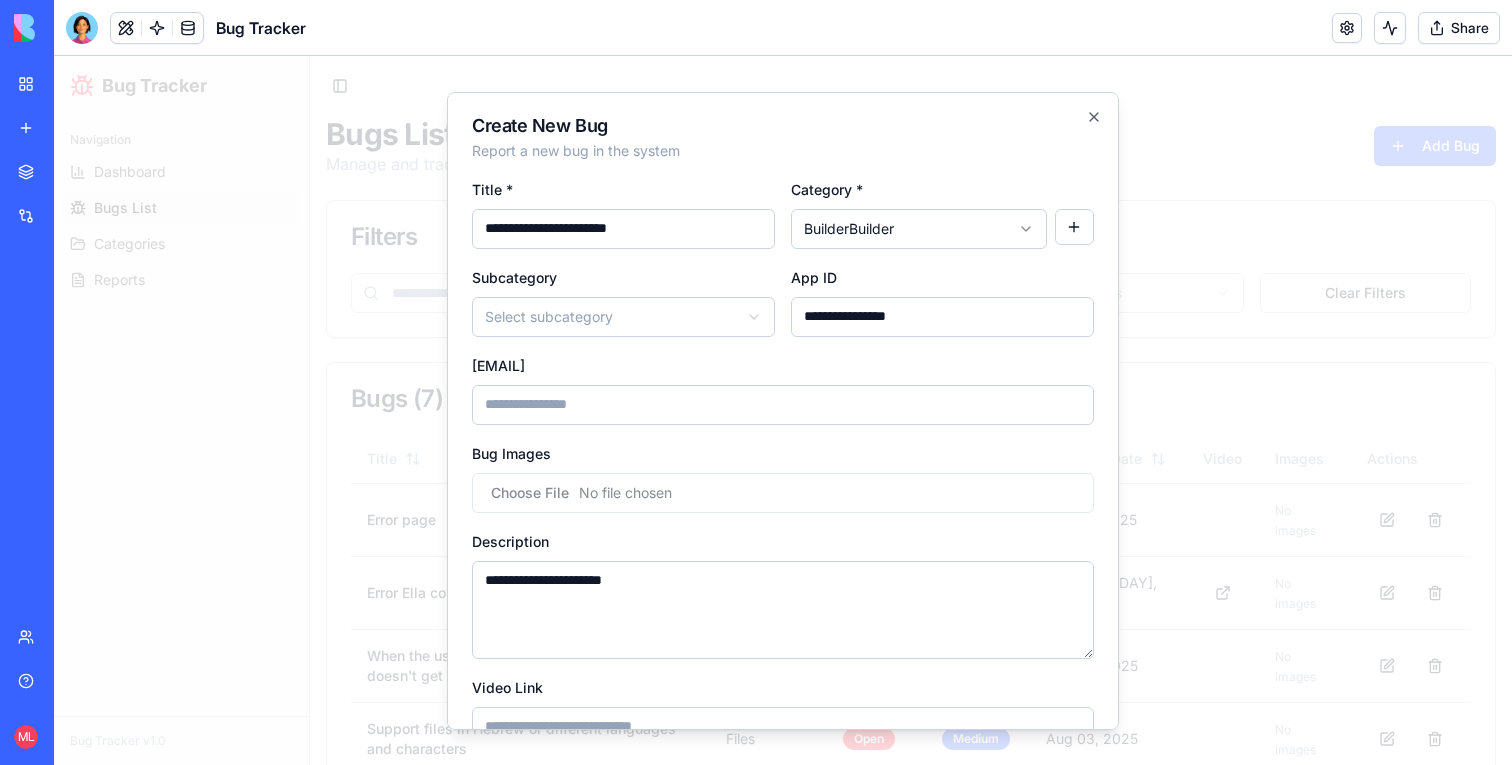 type on "**********" 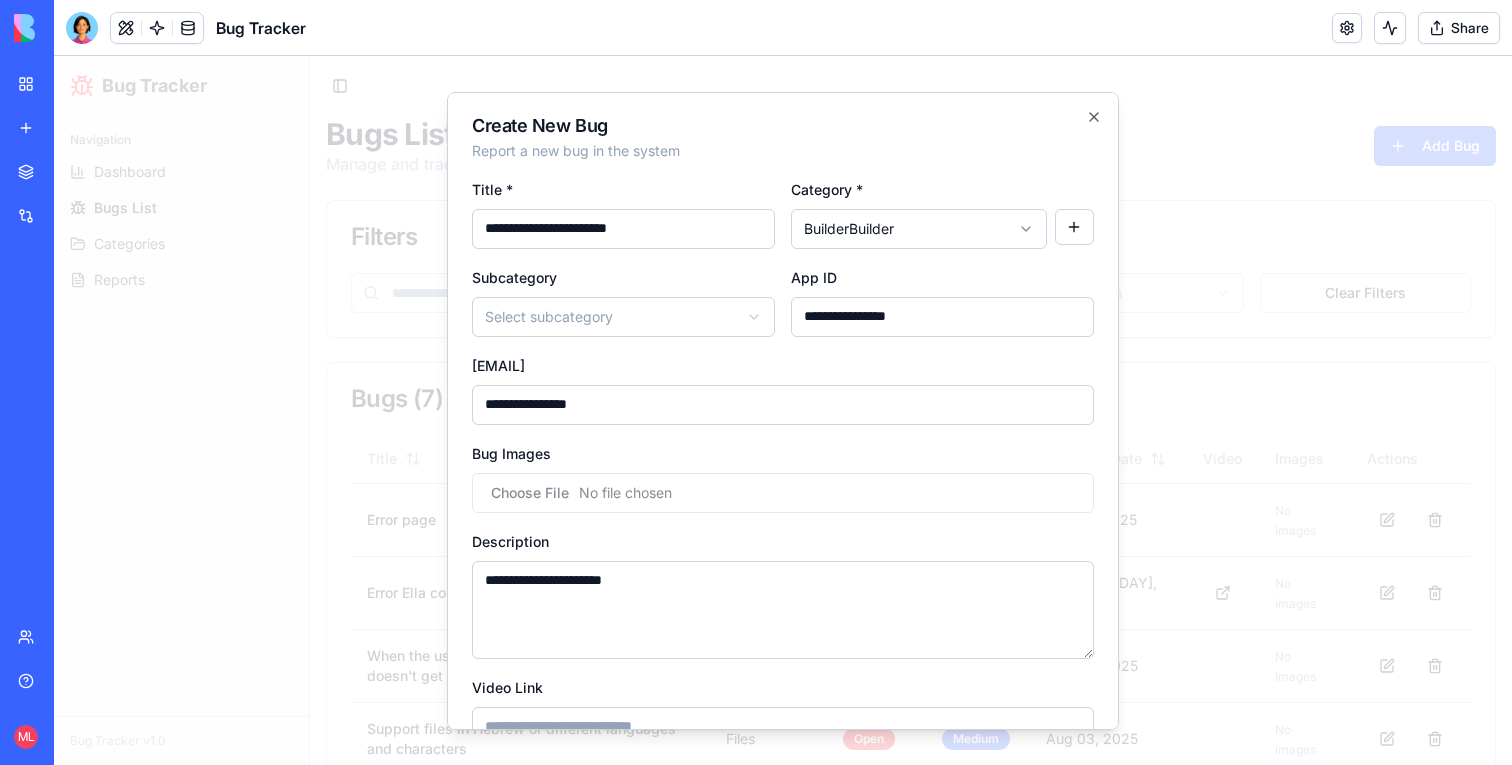 type on "**********" 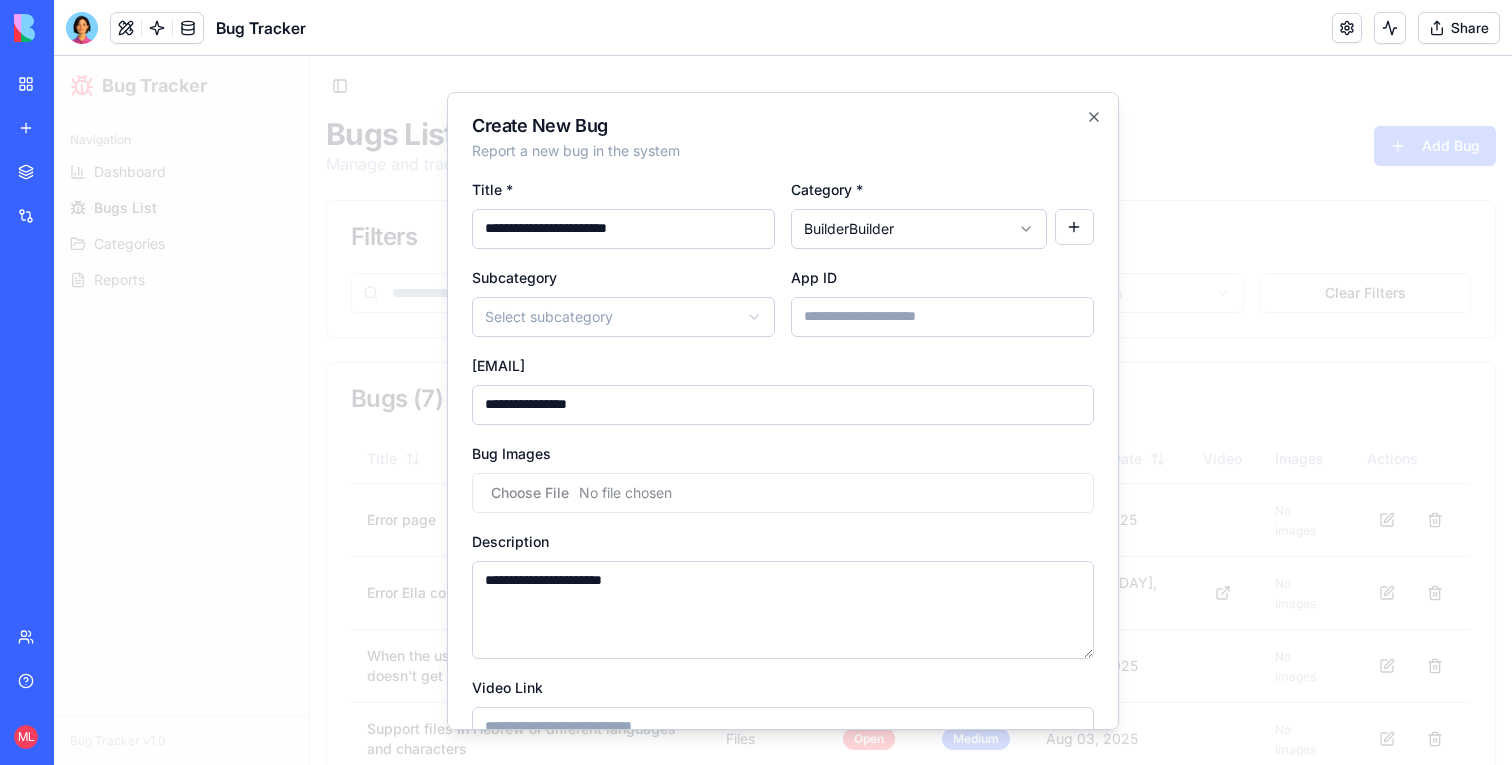 scroll, scrollTop: 202, scrollLeft: 0, axis: vertical 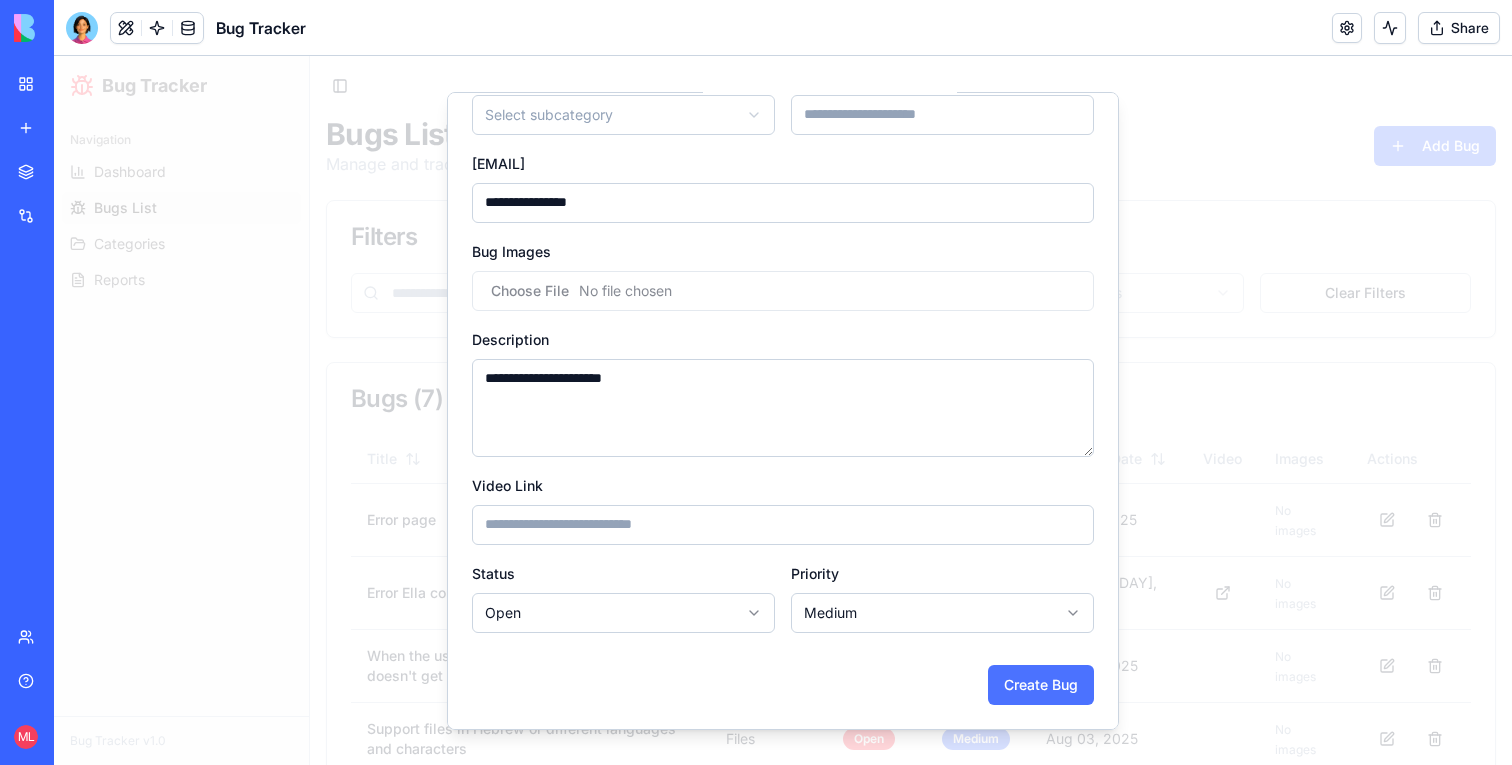 type 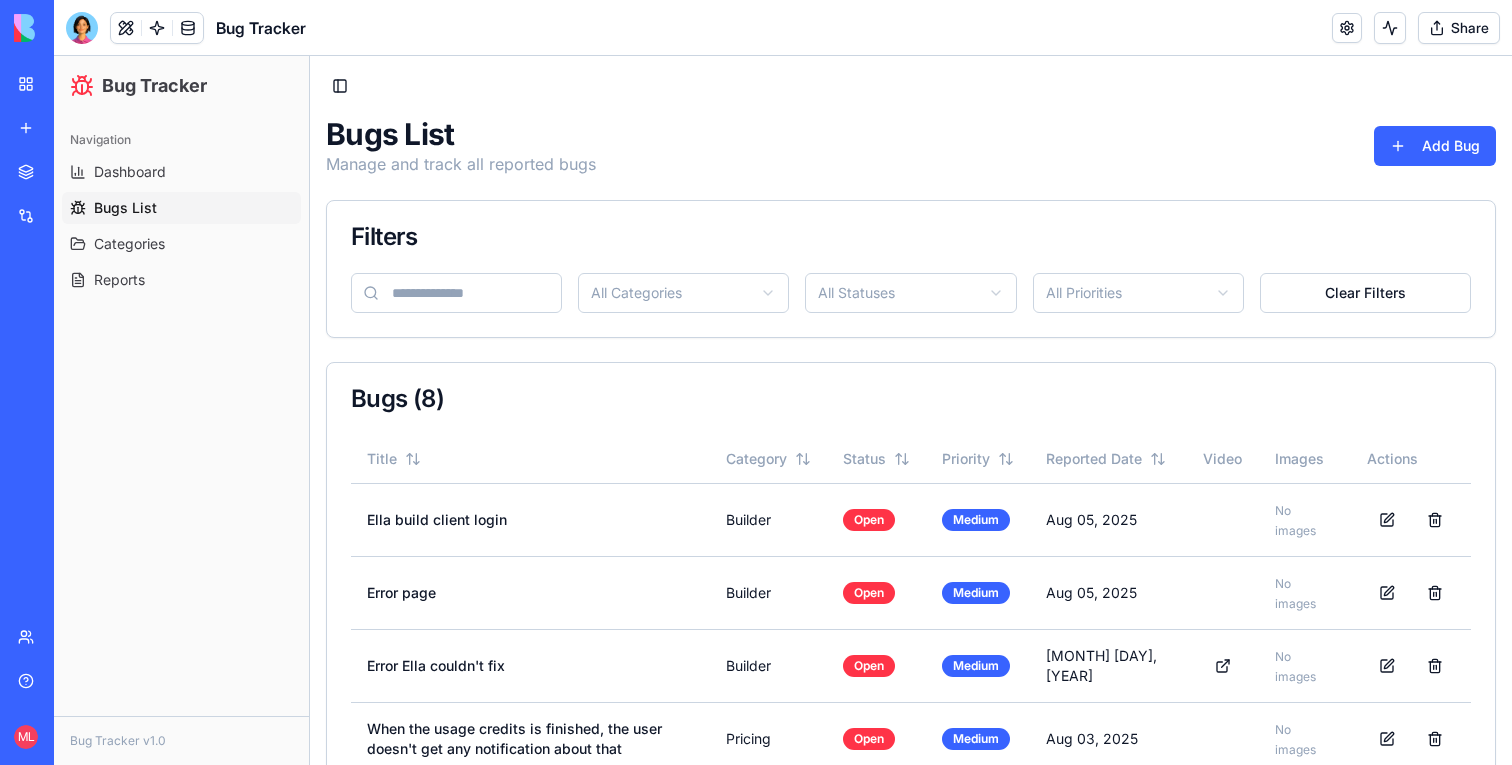 type 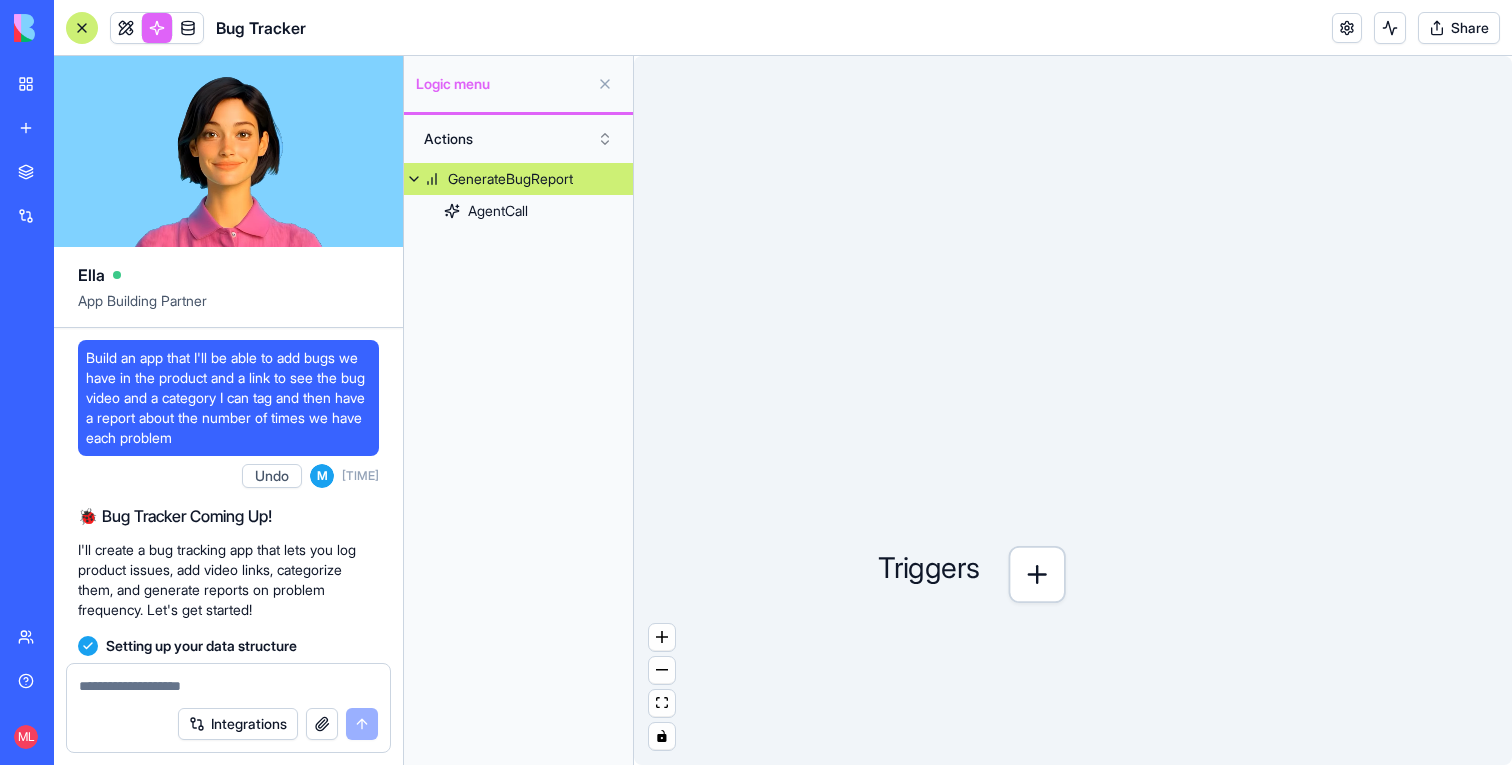 scroll, scrollTop: 0, scrollLeft: 0, axis: both 